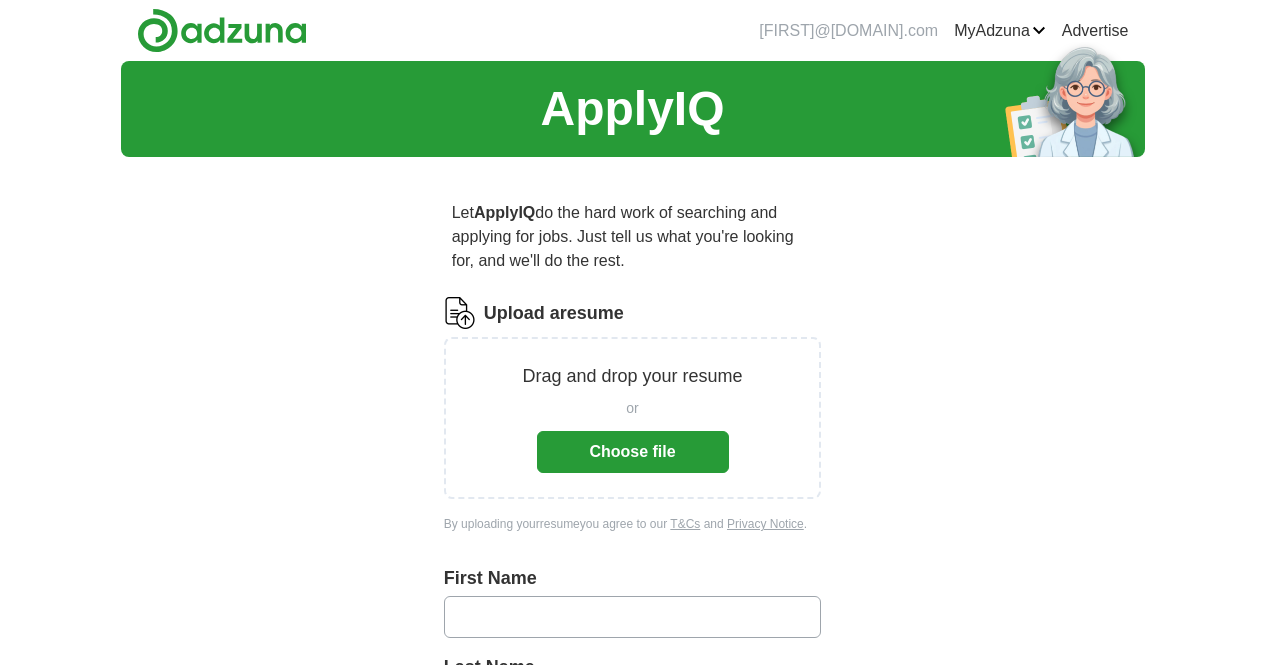 scroll, scrollTop: 0, scrollLeft: 0, axis: both 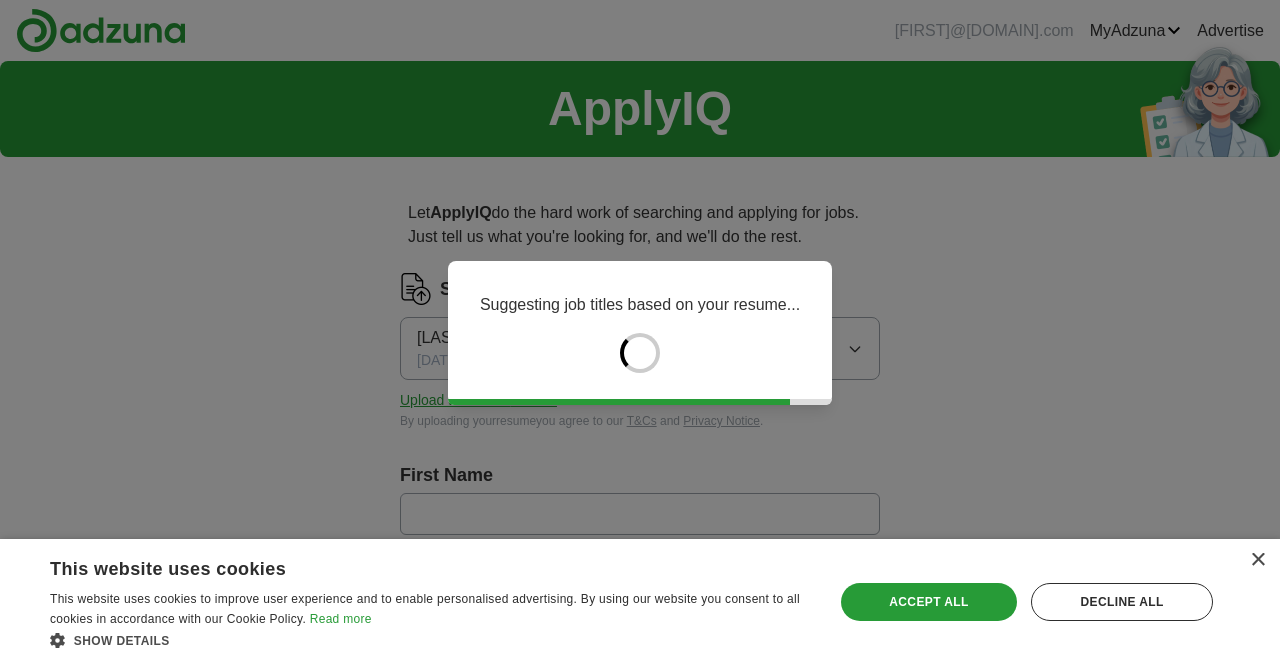 type on "***" 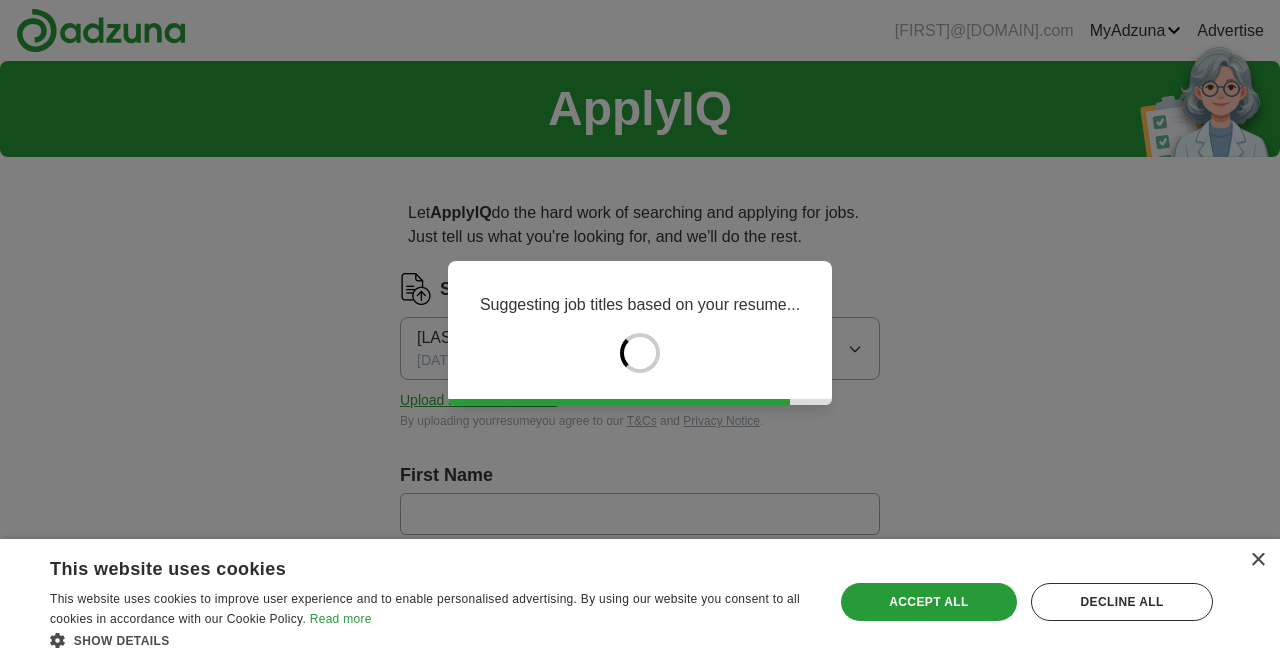 type on "**********" 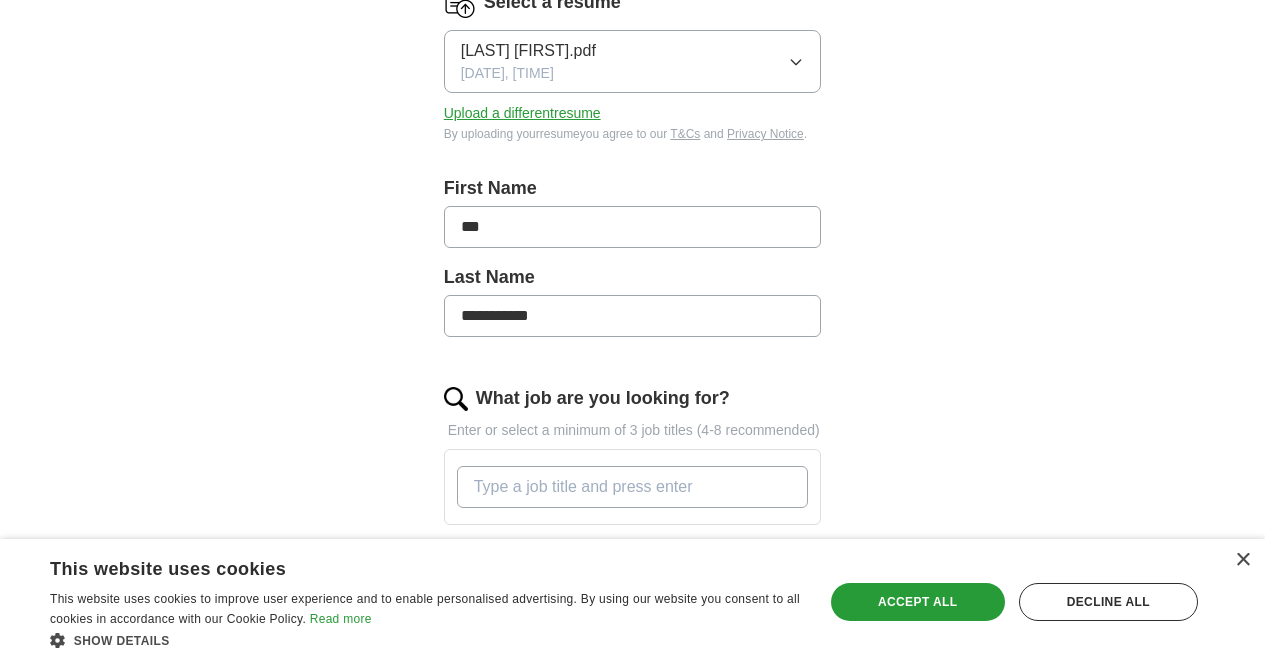 scroll, scrollTop: 319, scrollLeft: 0, axis: vertical 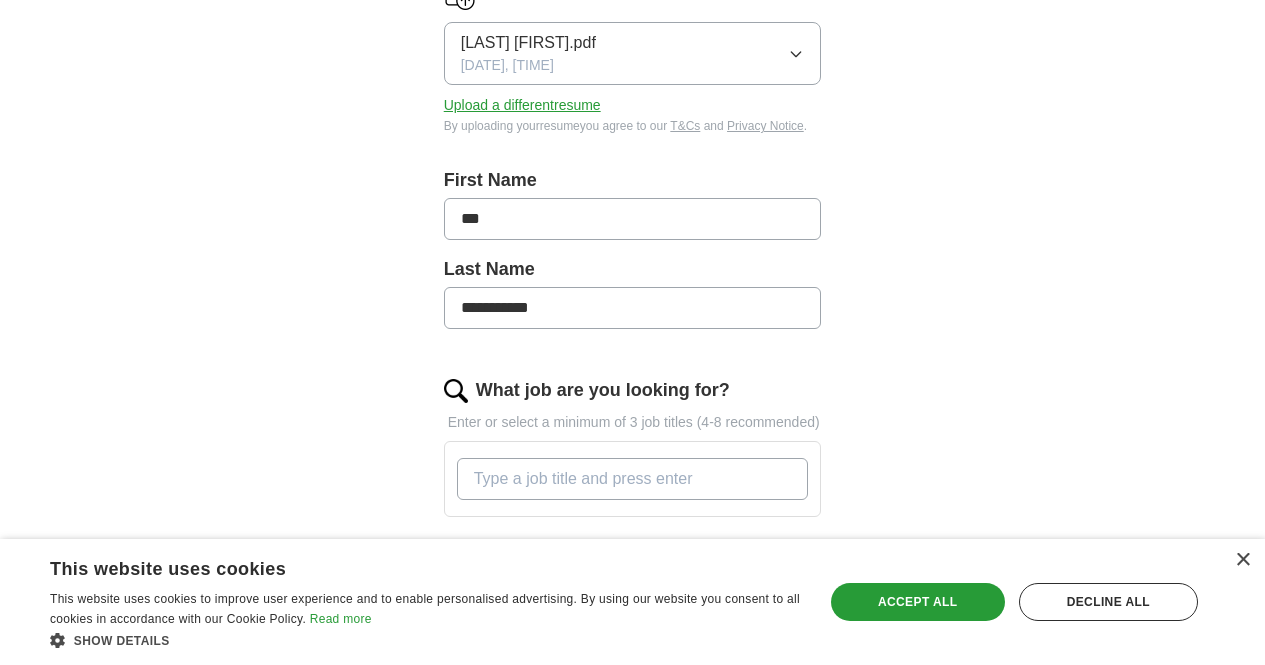 click on "First Name" at bounding box center (633, 180) 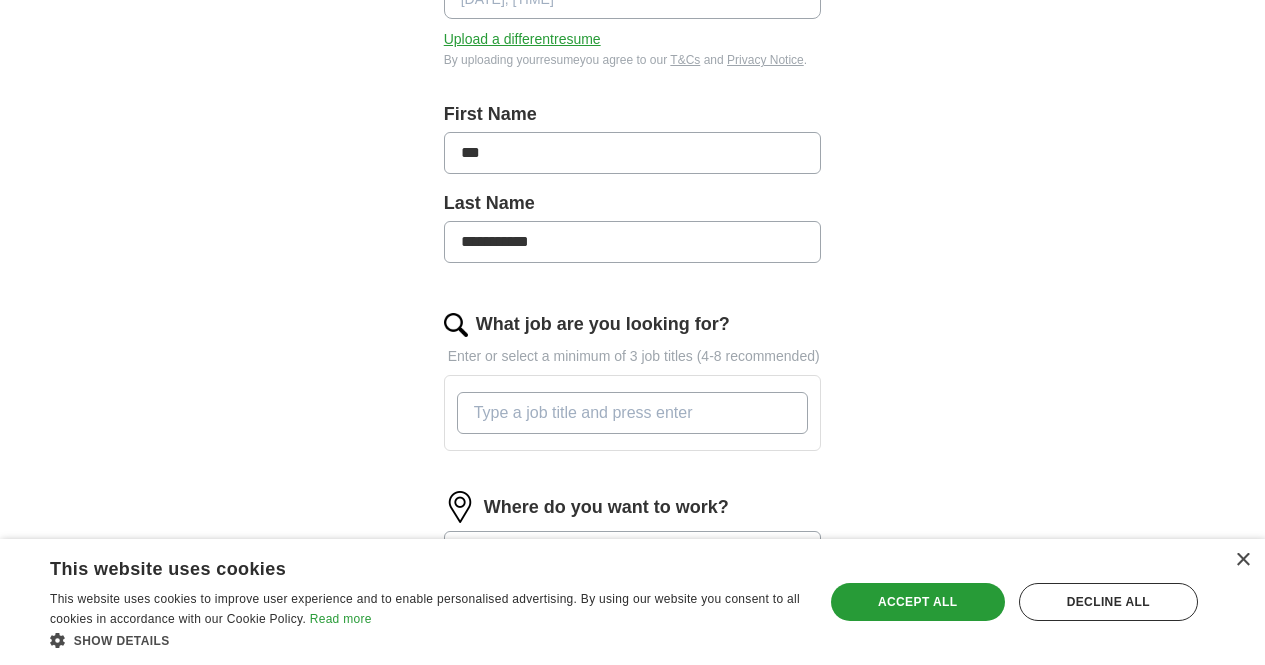 scroll, scrollTop: 384, scrollLeft: 0, axis: vertical 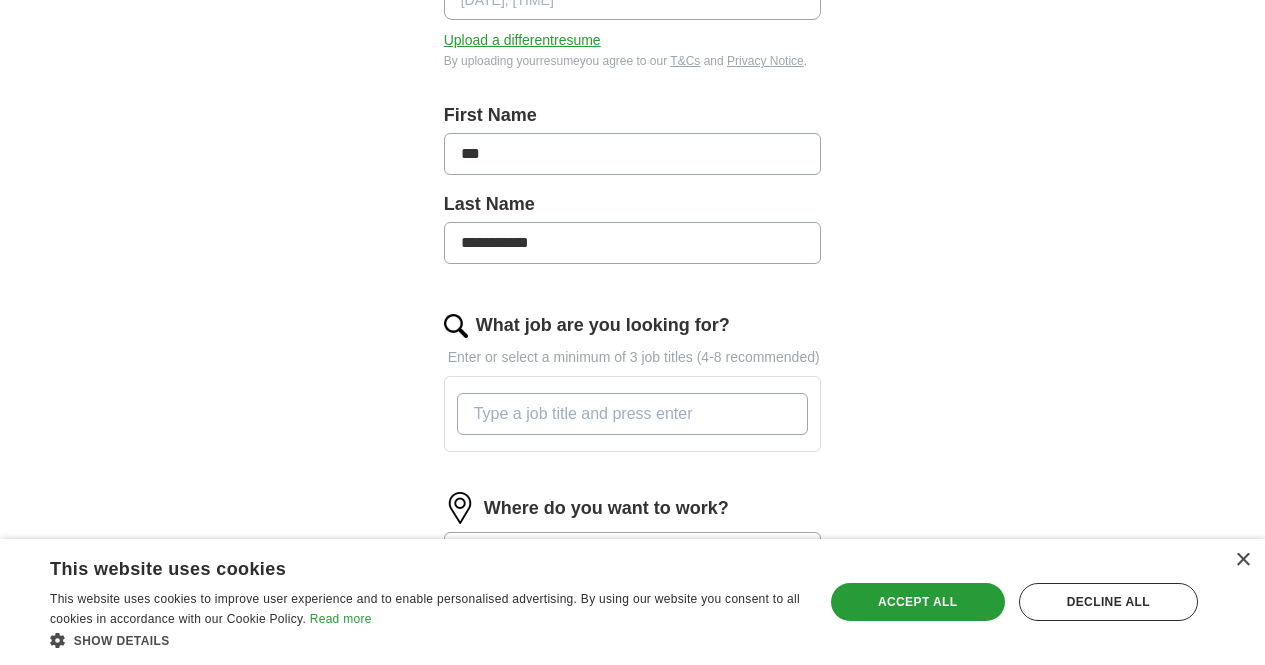 click on "***" at bounding box center (633, 154) 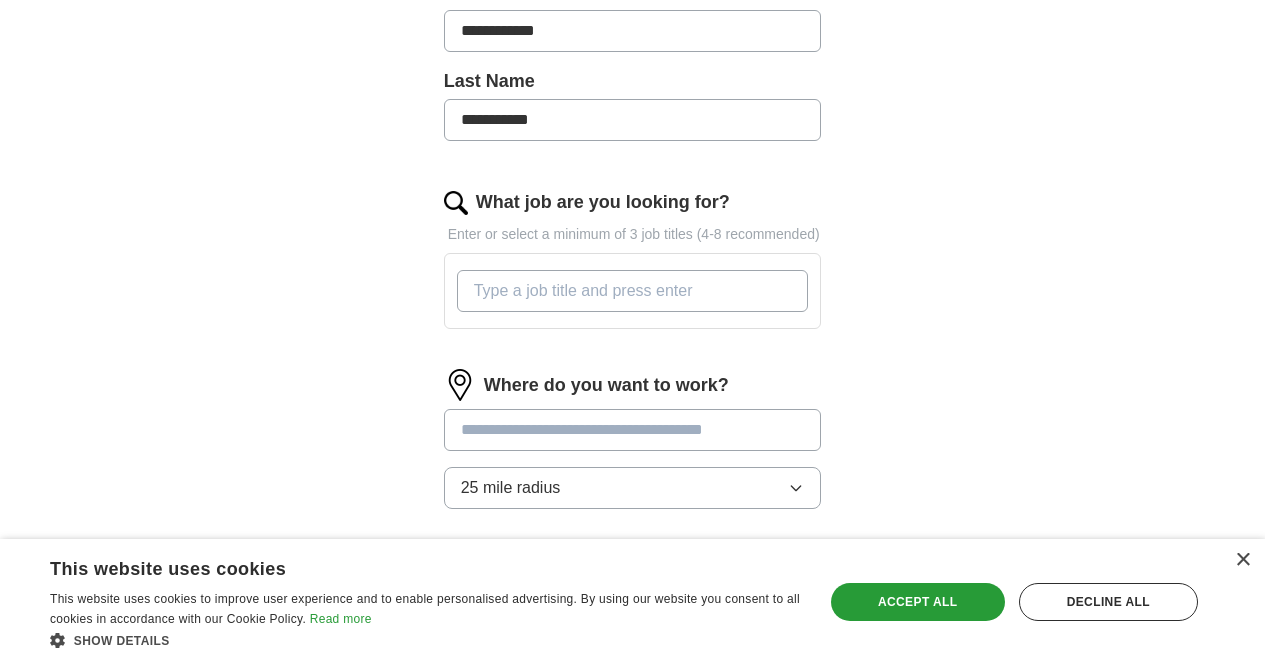 scroll, scrollTop: 508, scrollLeft: 0, axis: vertical 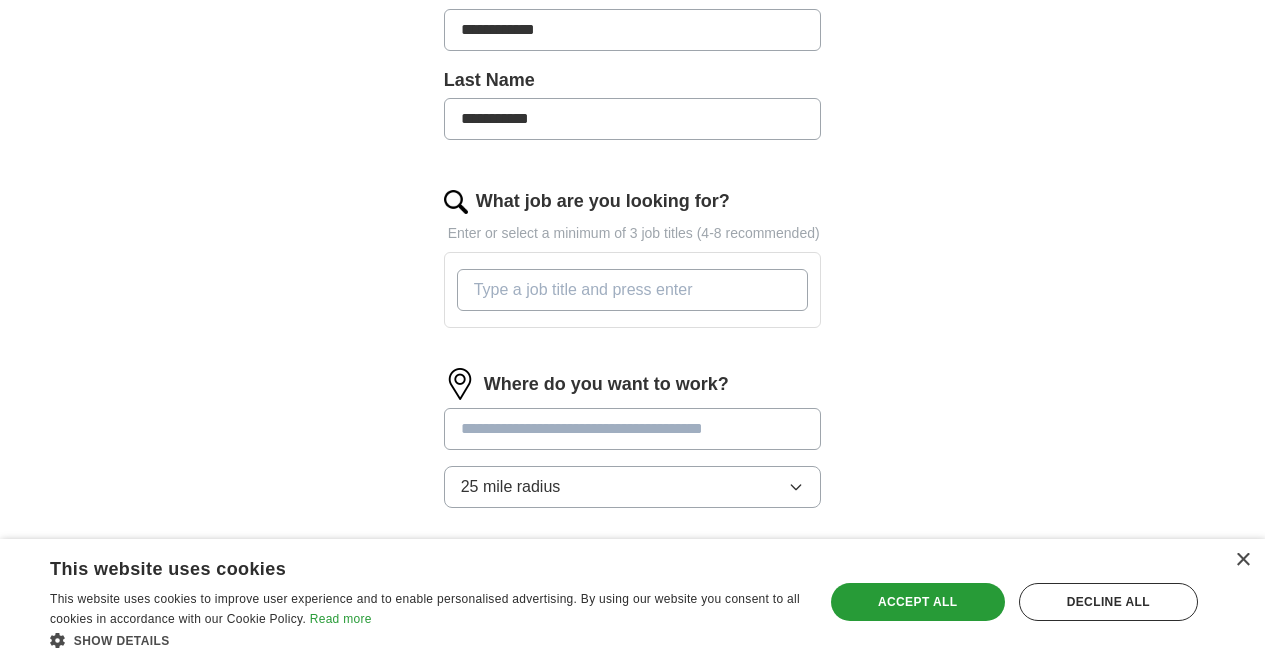 type on "**********" 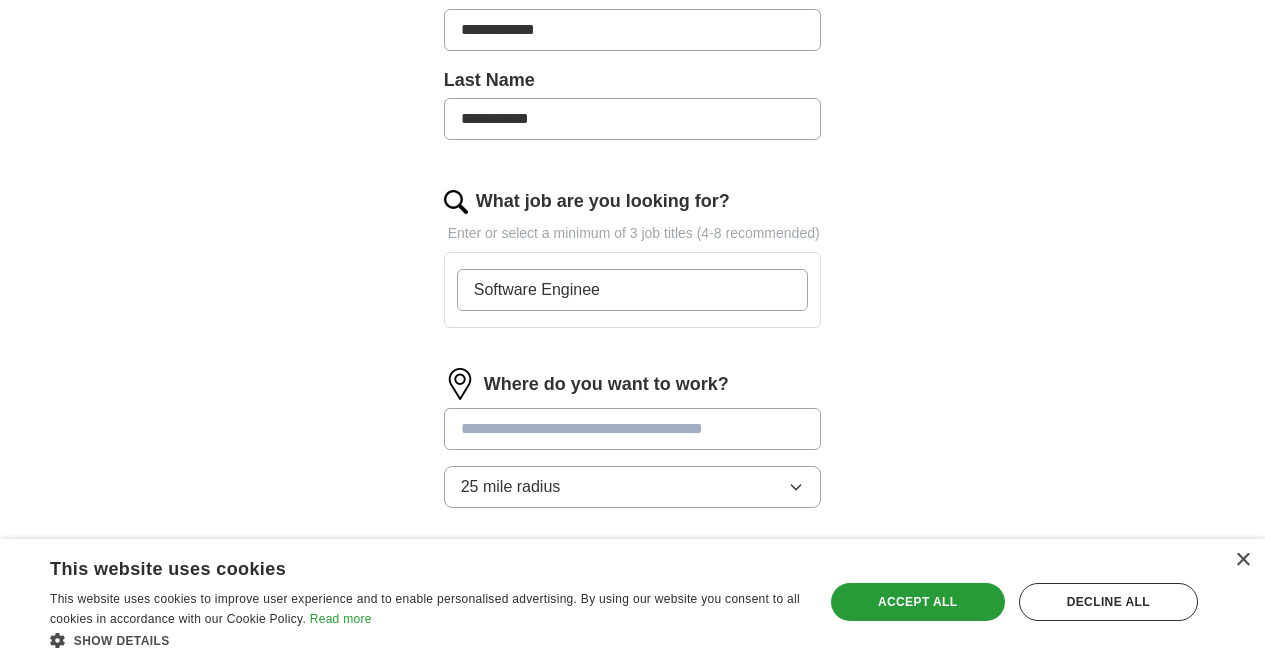 type on "Software Engineer" 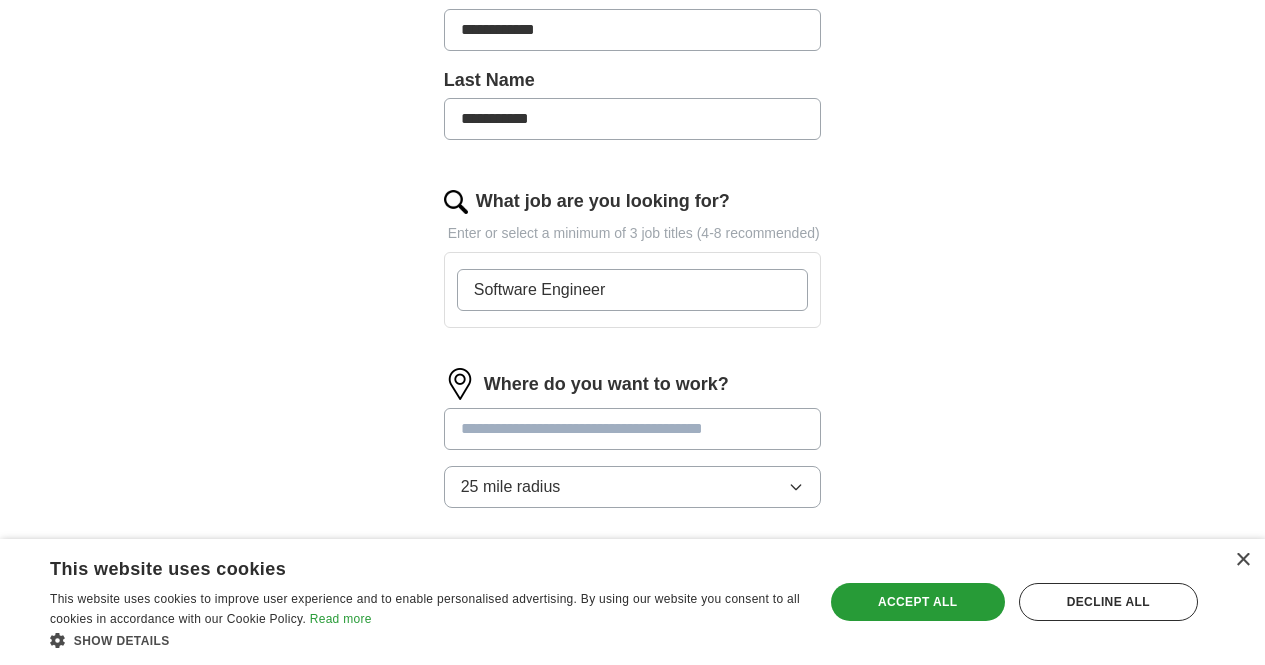 type 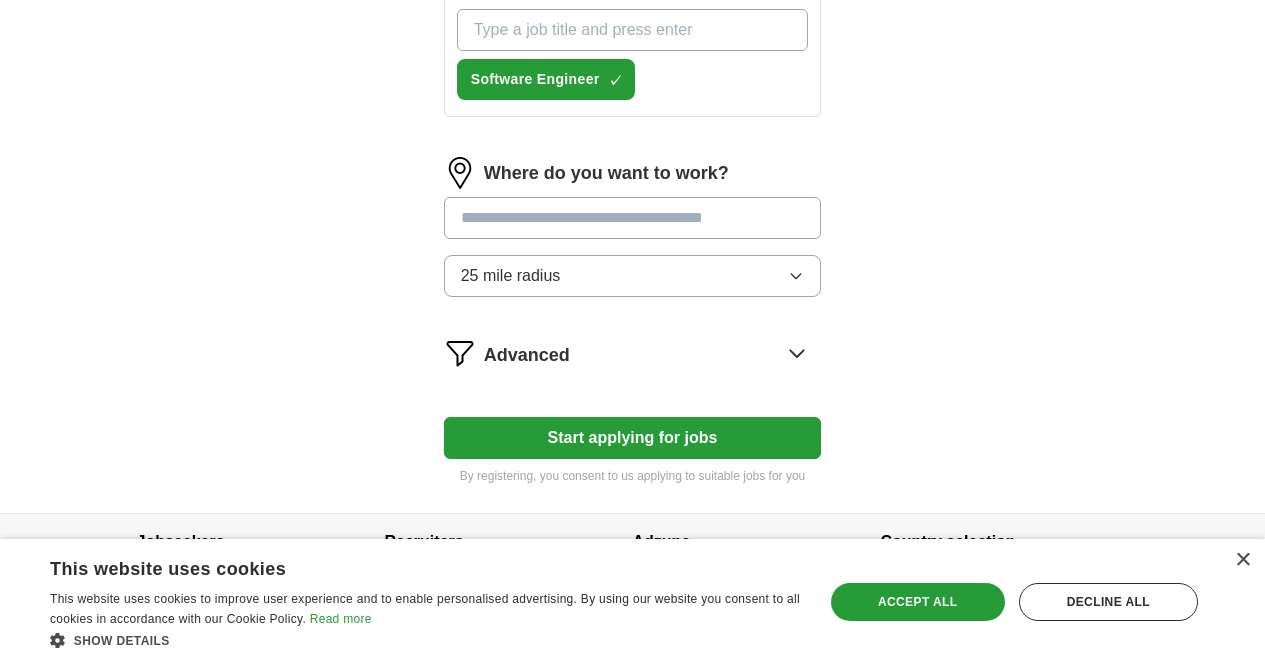 scroll, scrollTop: 794, scrollLeft: 0, axis: vertical 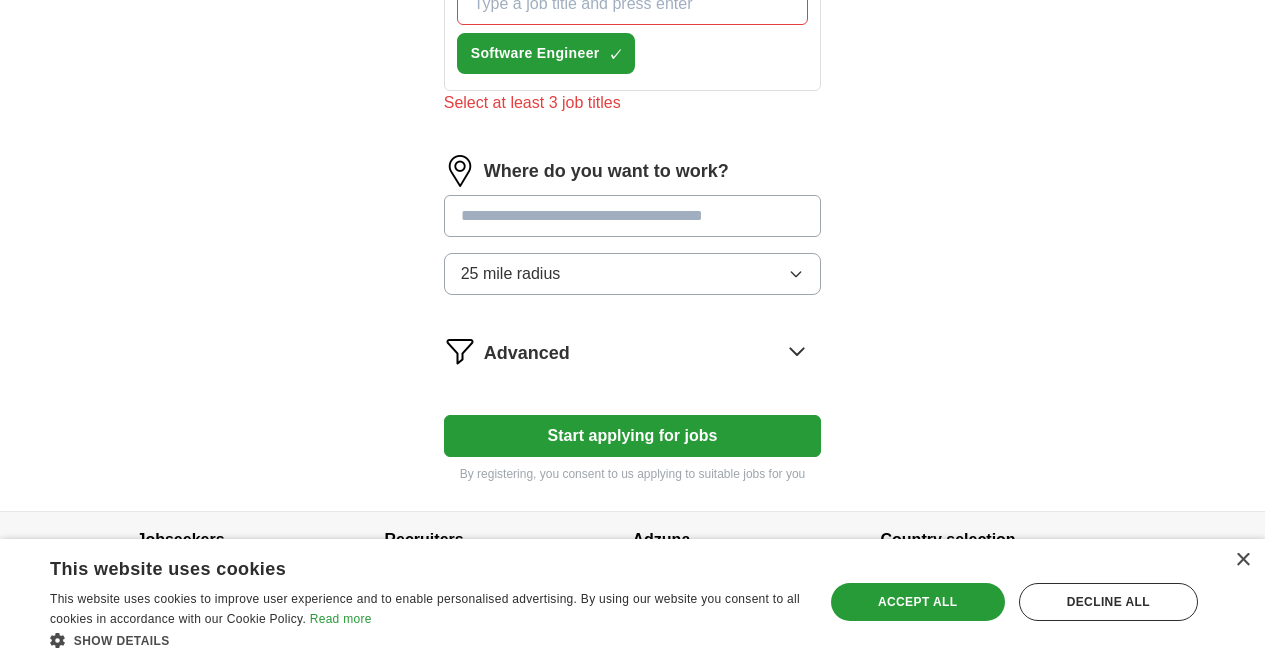 click at bounding box center [633, 216] 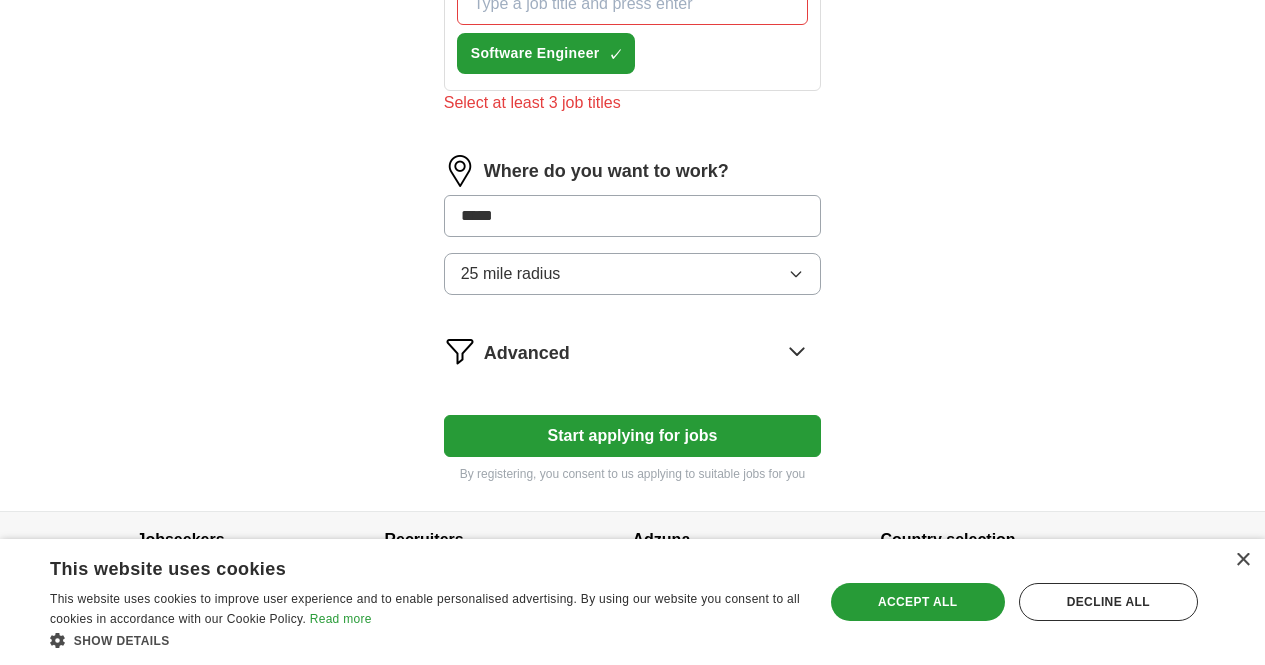 click on "Start applying for jobs" at bounding box center (633, 436) 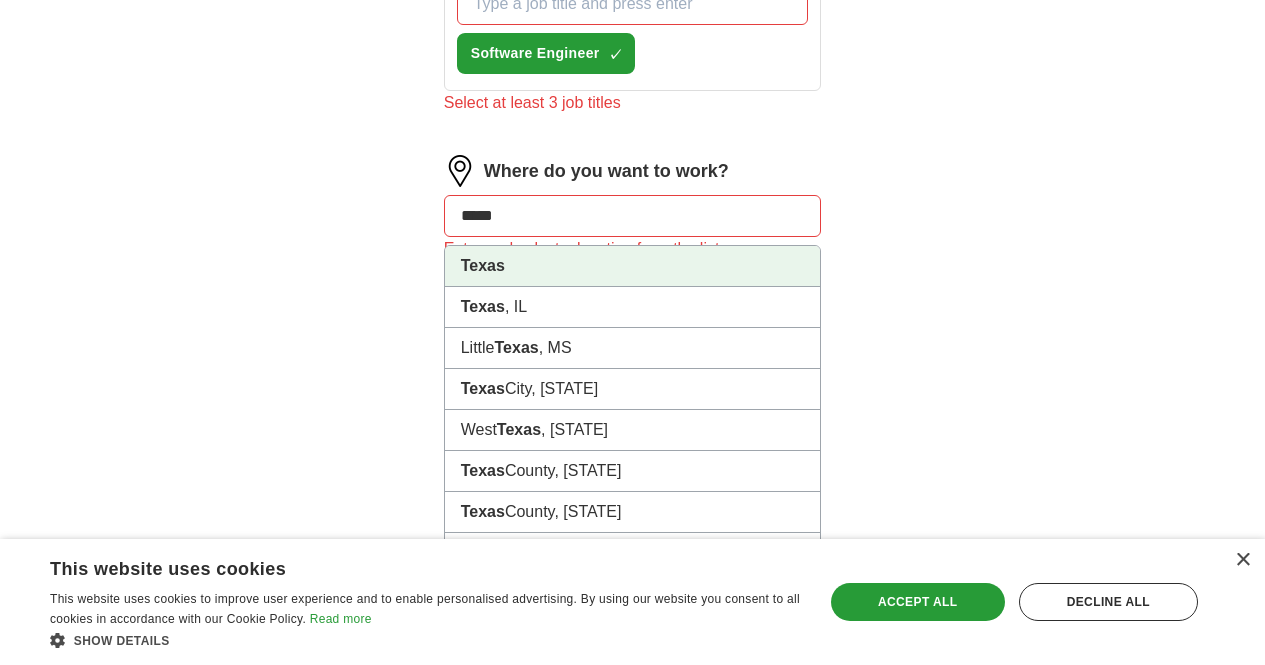 click on "Texas" at bounding box center (633, 266) 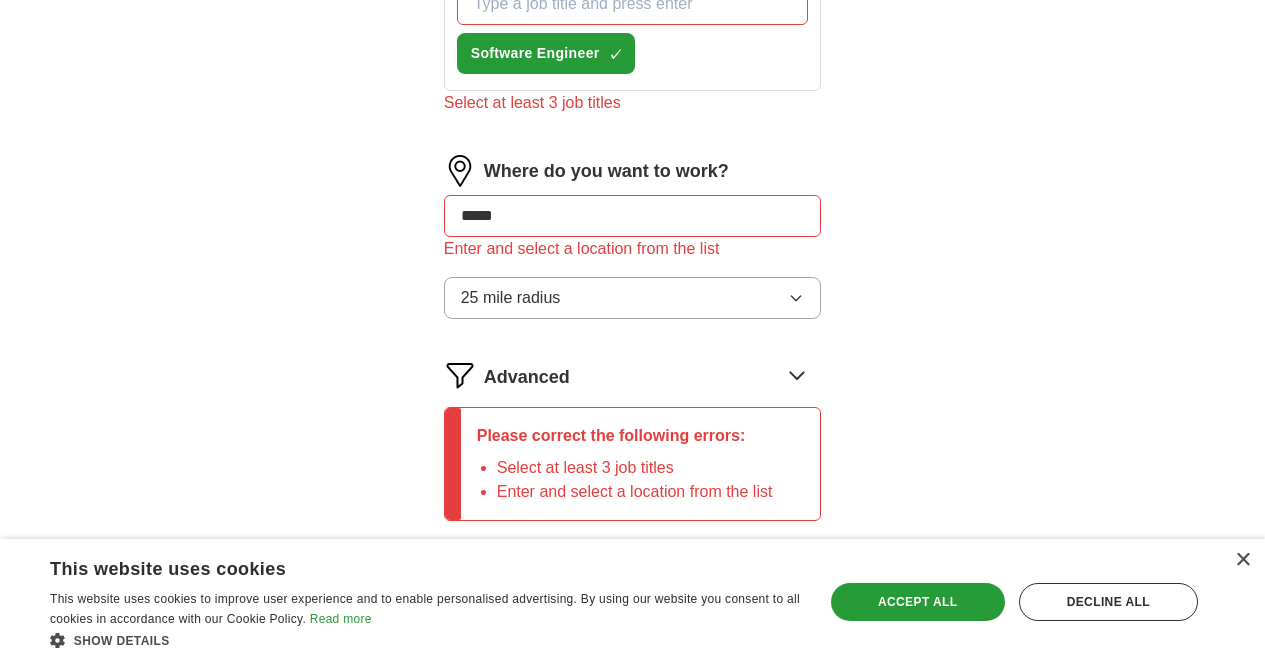click on "*****" at bounding box center (633, 216) 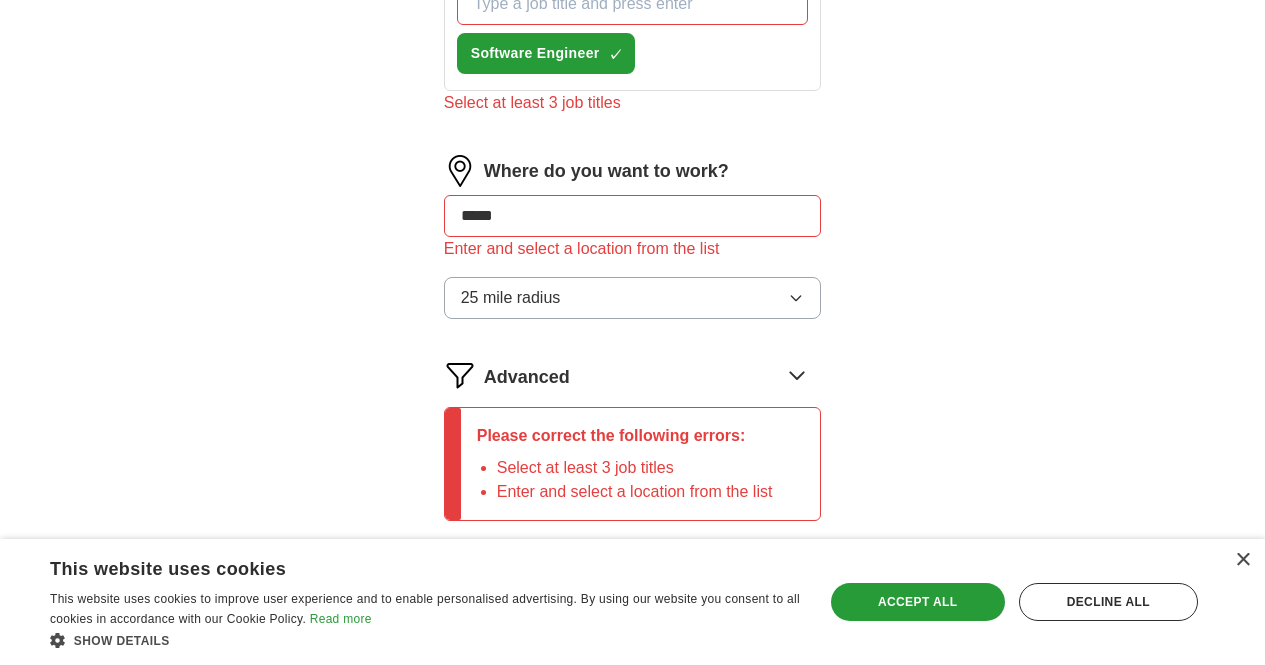 type on "*****" 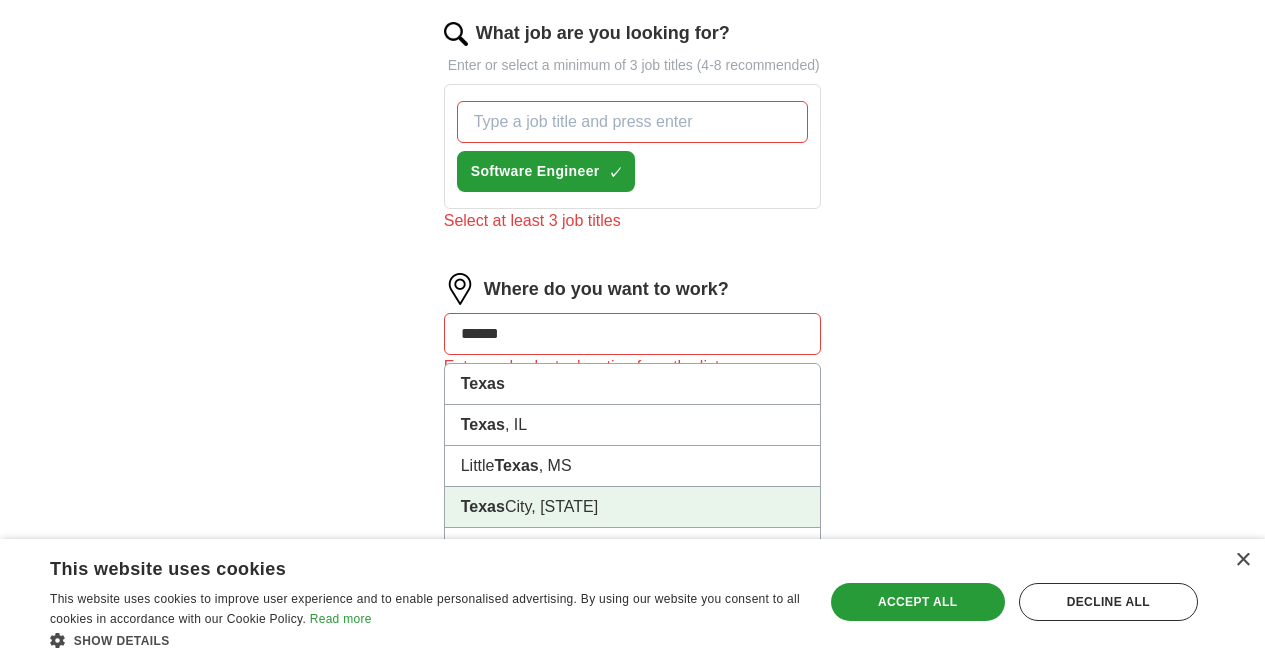 scroll, scrollTop: 646, scrollLeft: 0, axis: vertical 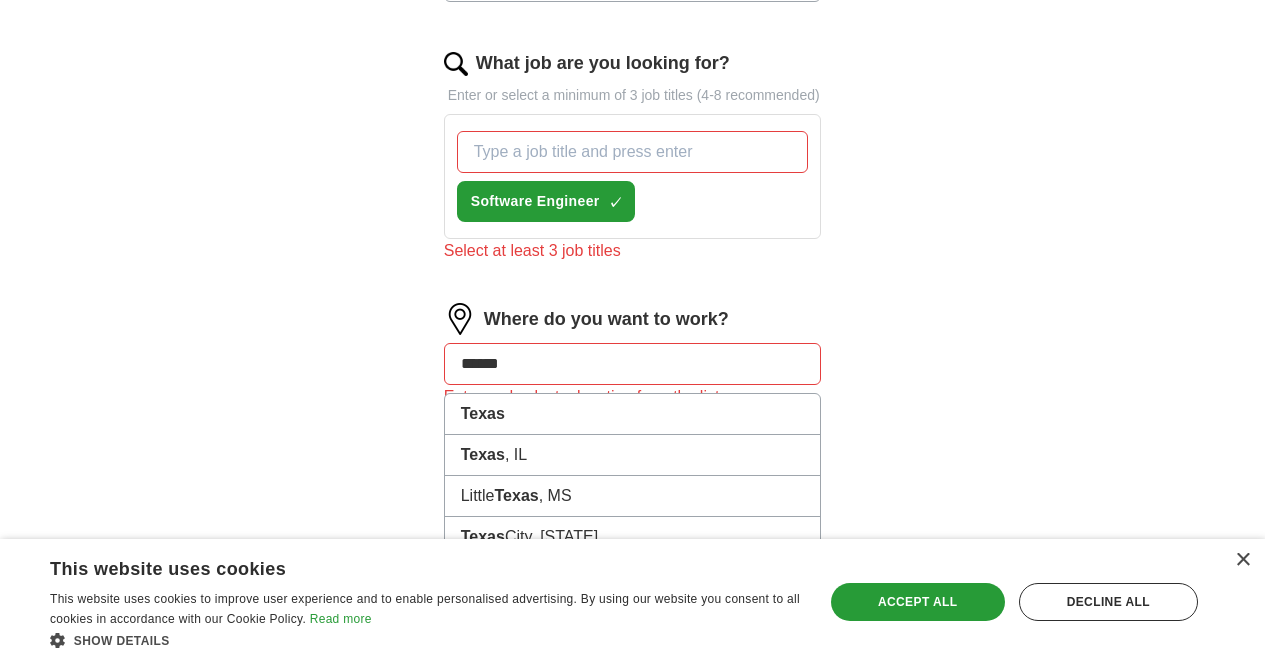 click on "*****" at bounding box center [633, 364] 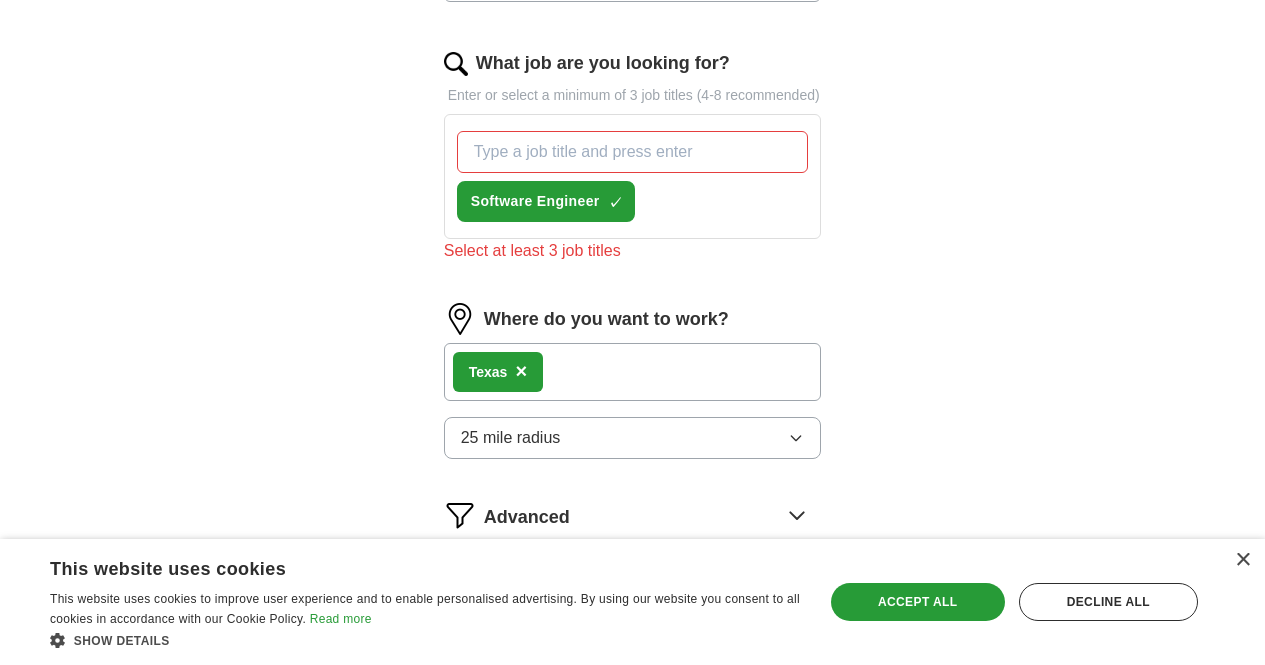 click on "[STATE] ×" at bounding box center (498, 372) 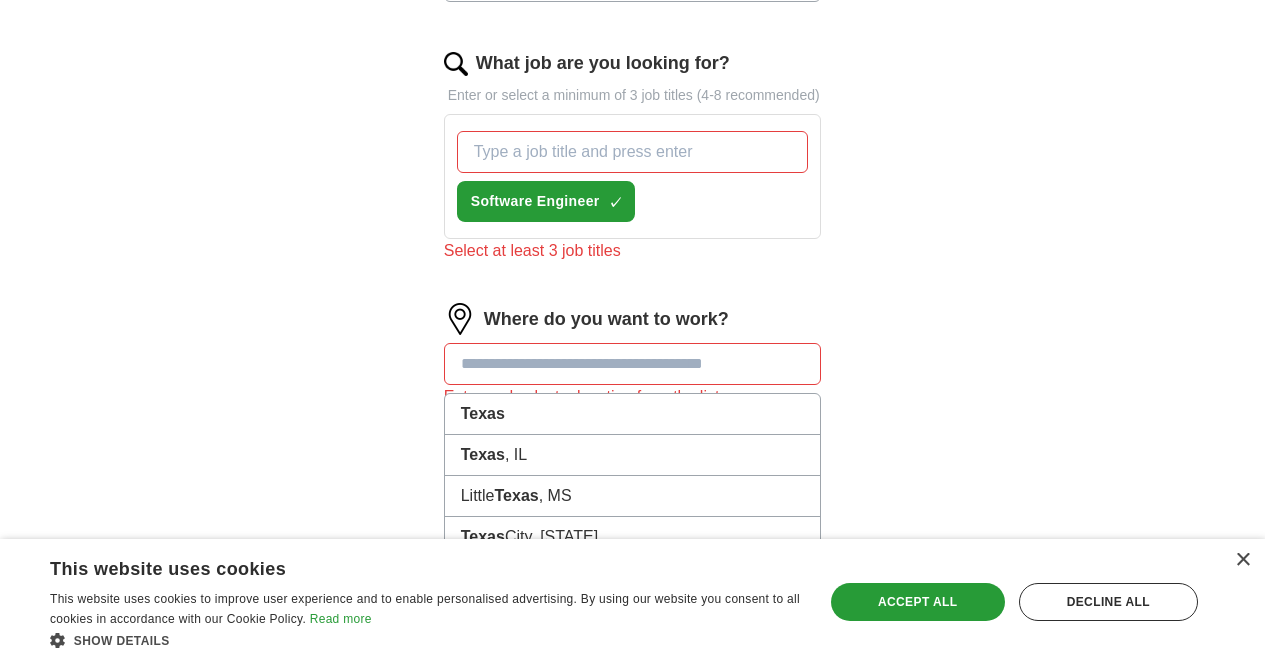 click at bounding box center (633, 364) 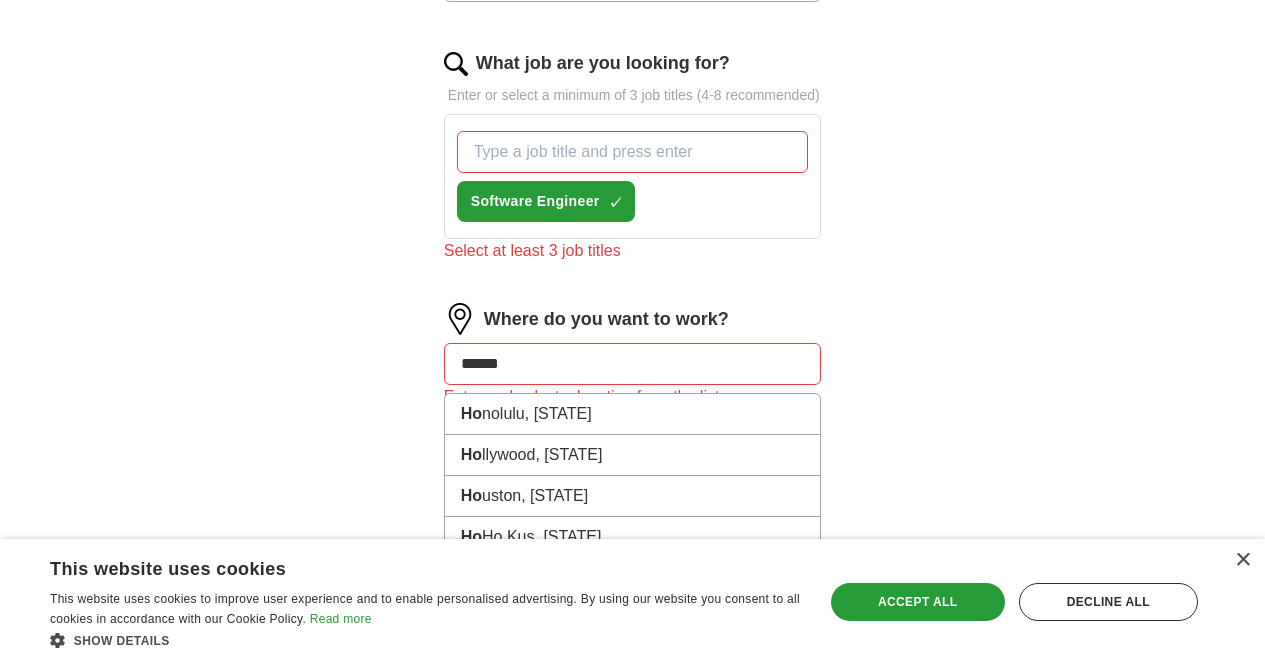 type on "*******" 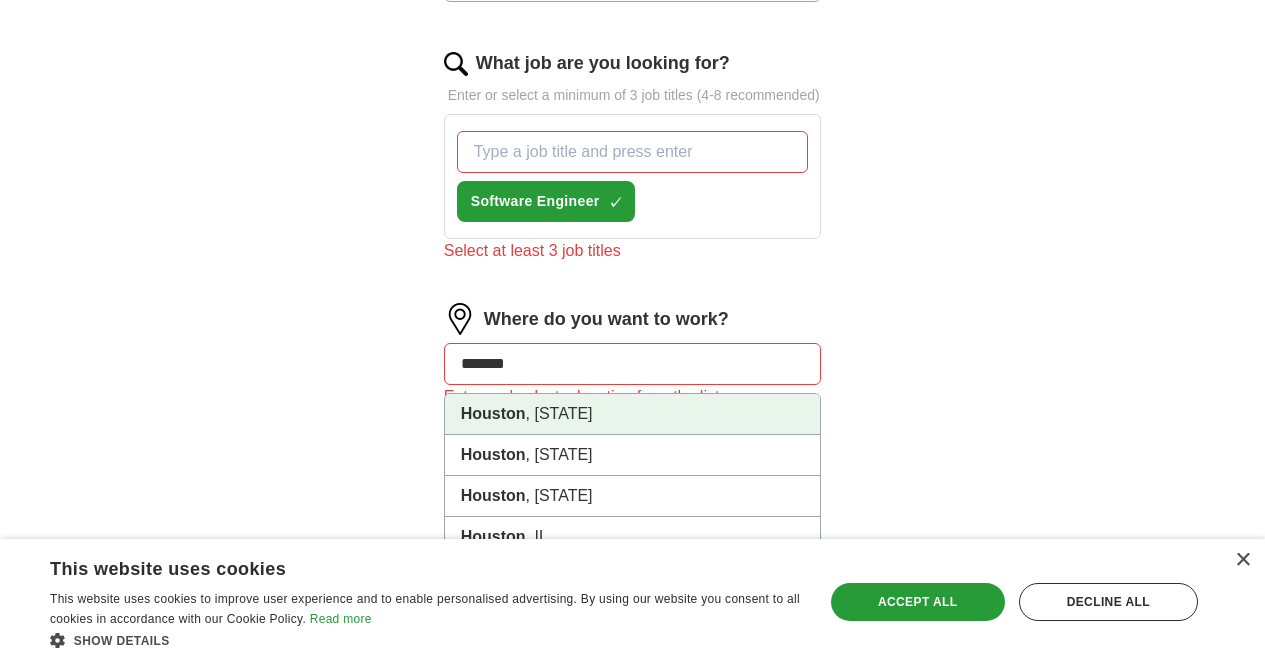 click on "Houston , [STATE]" at bounding box center (633, 414) 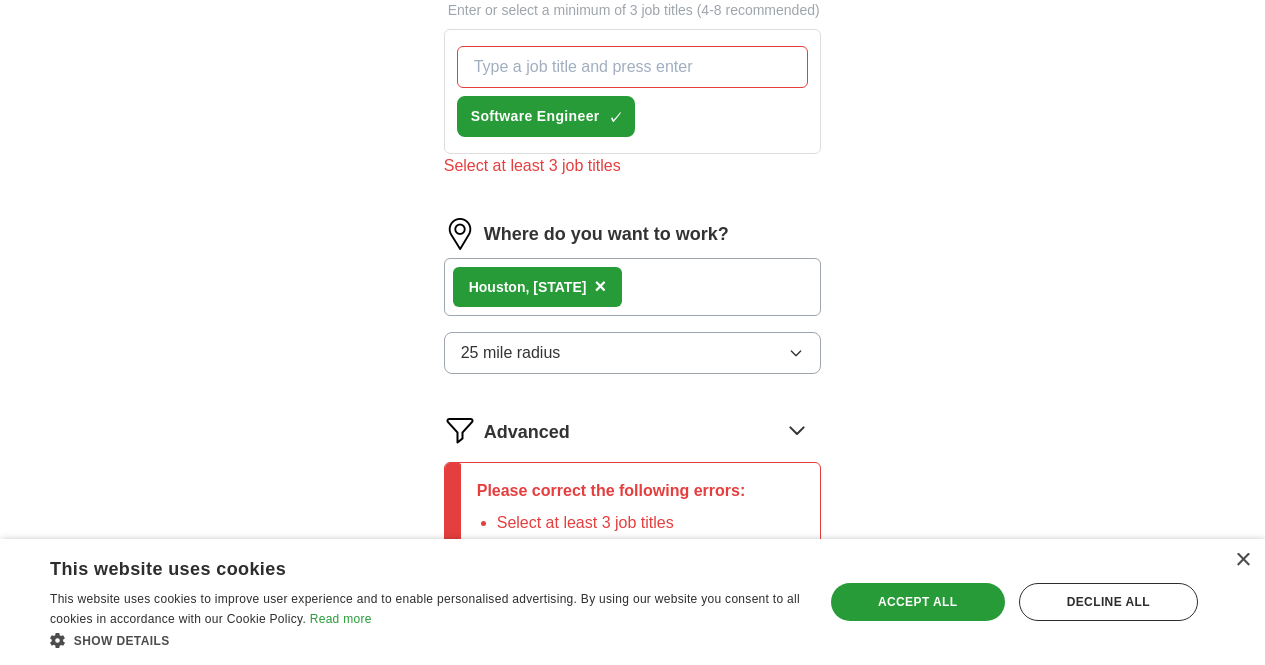 scroll, scrollTop: 726, scrollLeft: 0, axis: vertical 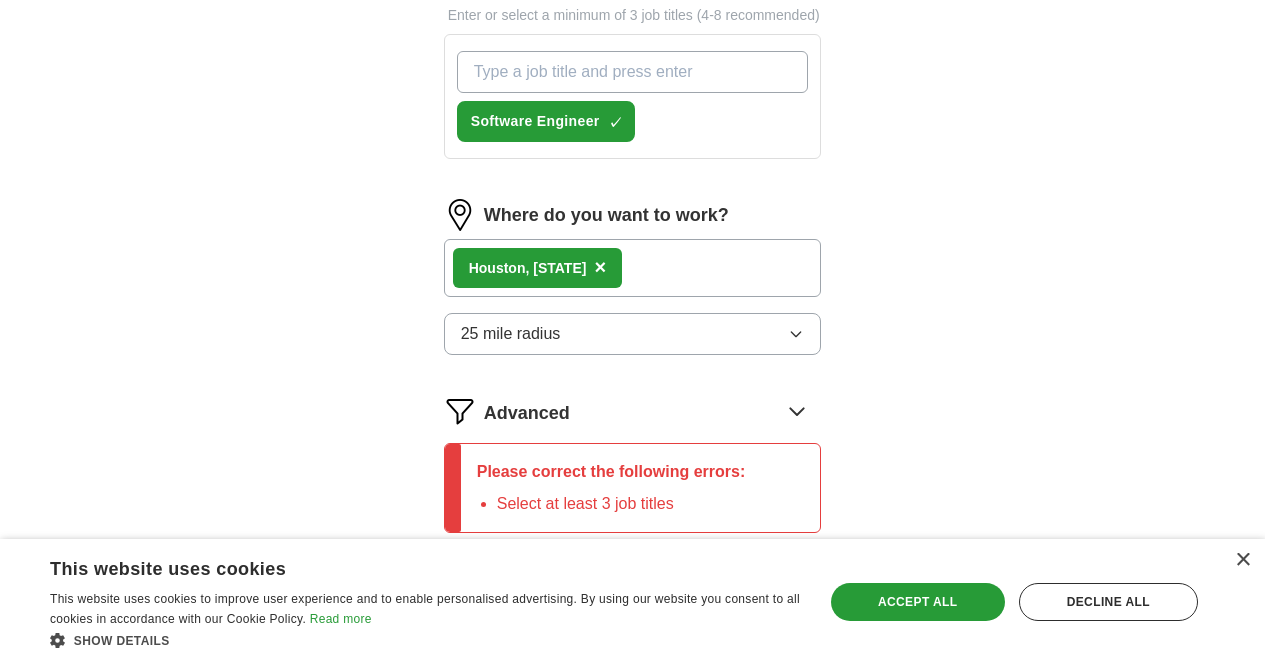 click on "What job are you looking for?" at bounding box center [633, 72] 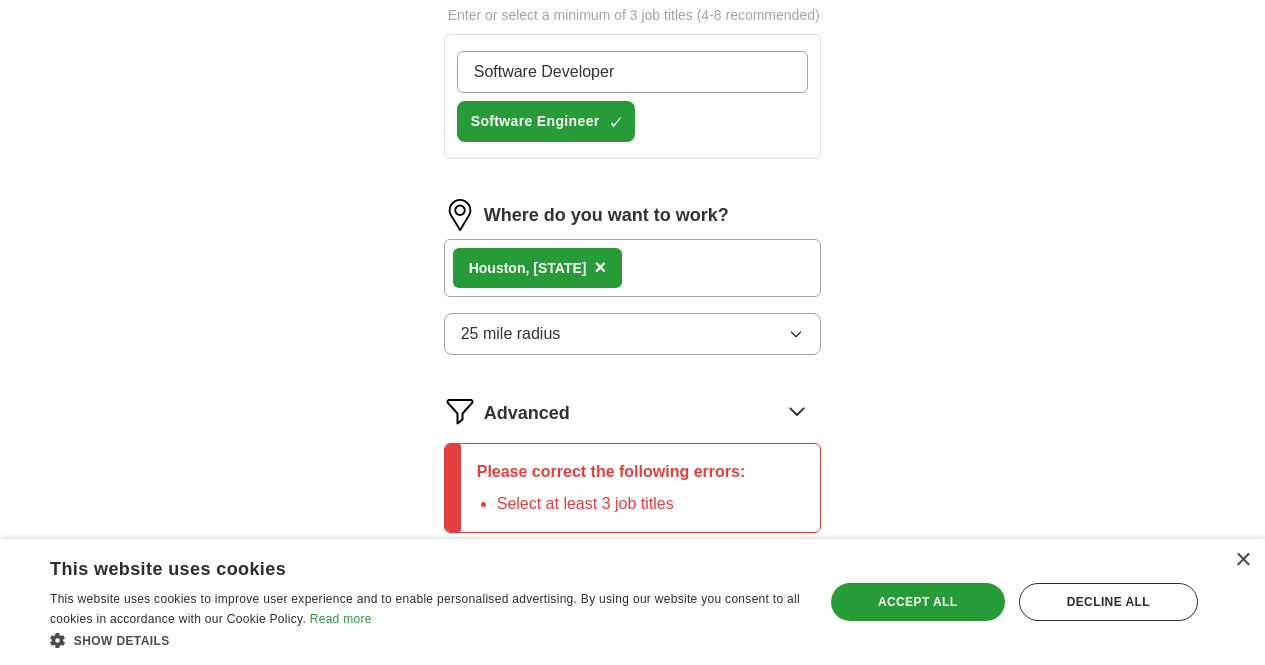 type on "Software Developer" 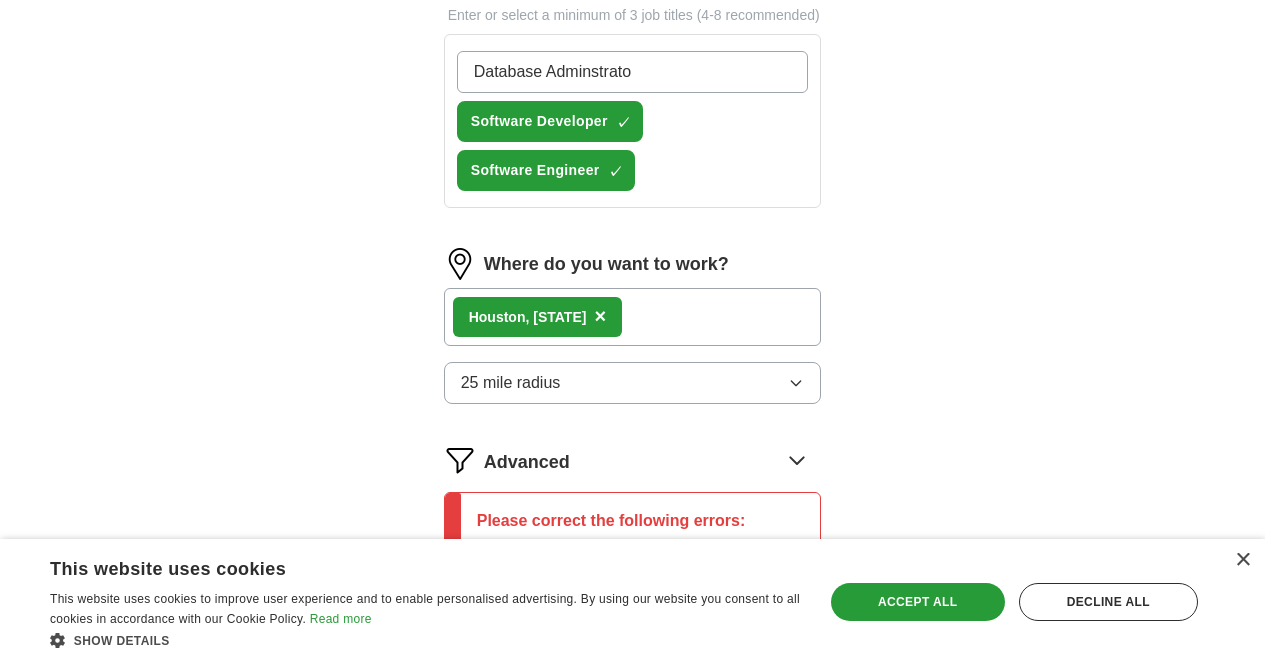 type on "Database Adminstrator" 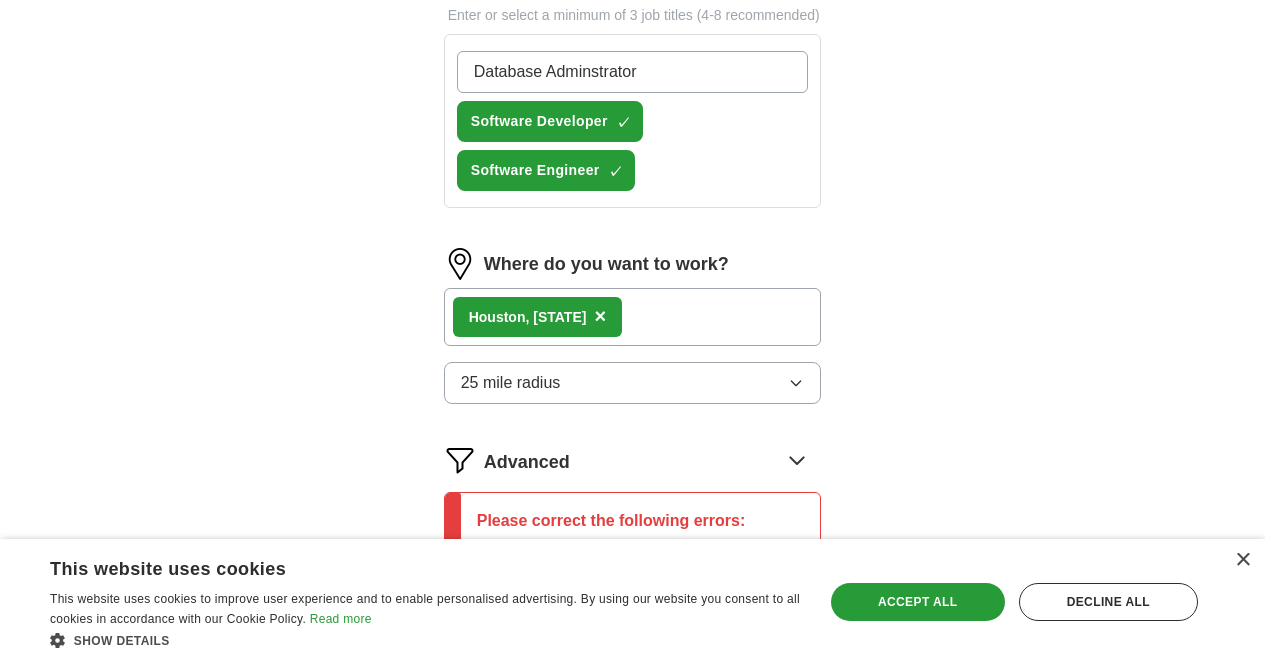 type 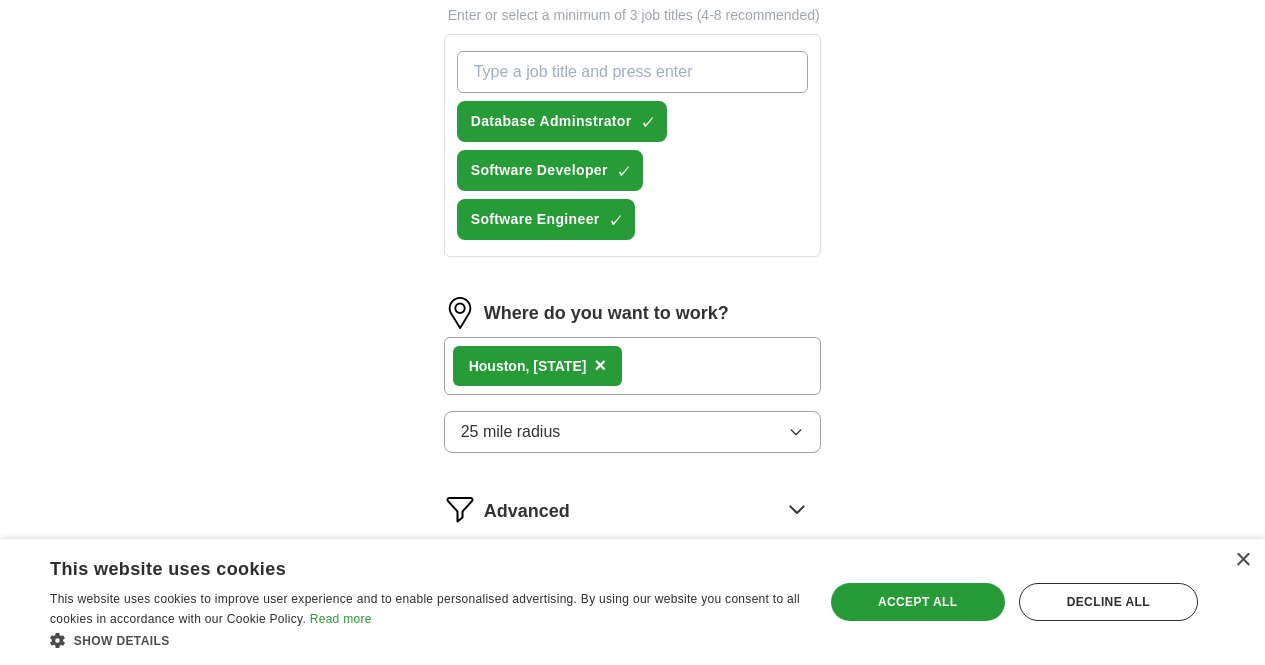 scroll, scrollTop: 859, scrollLeft: 0, axis: vertical 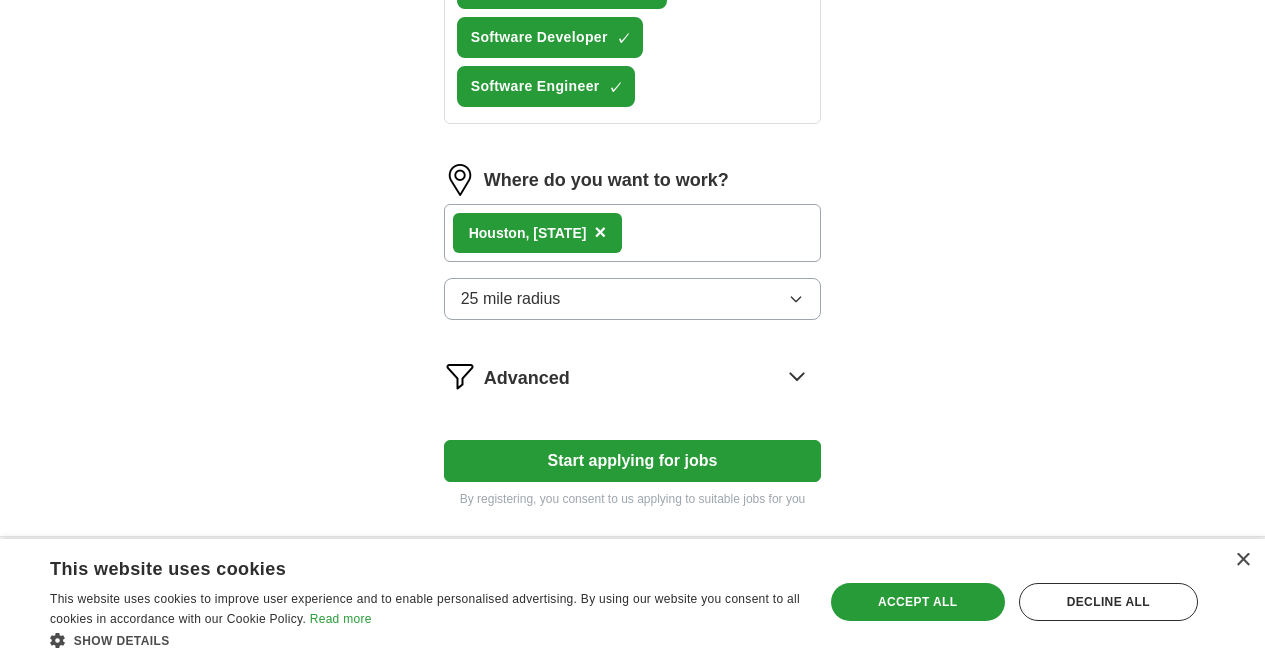 click on "Start applying for jobs" at bounding box center [633, 461] 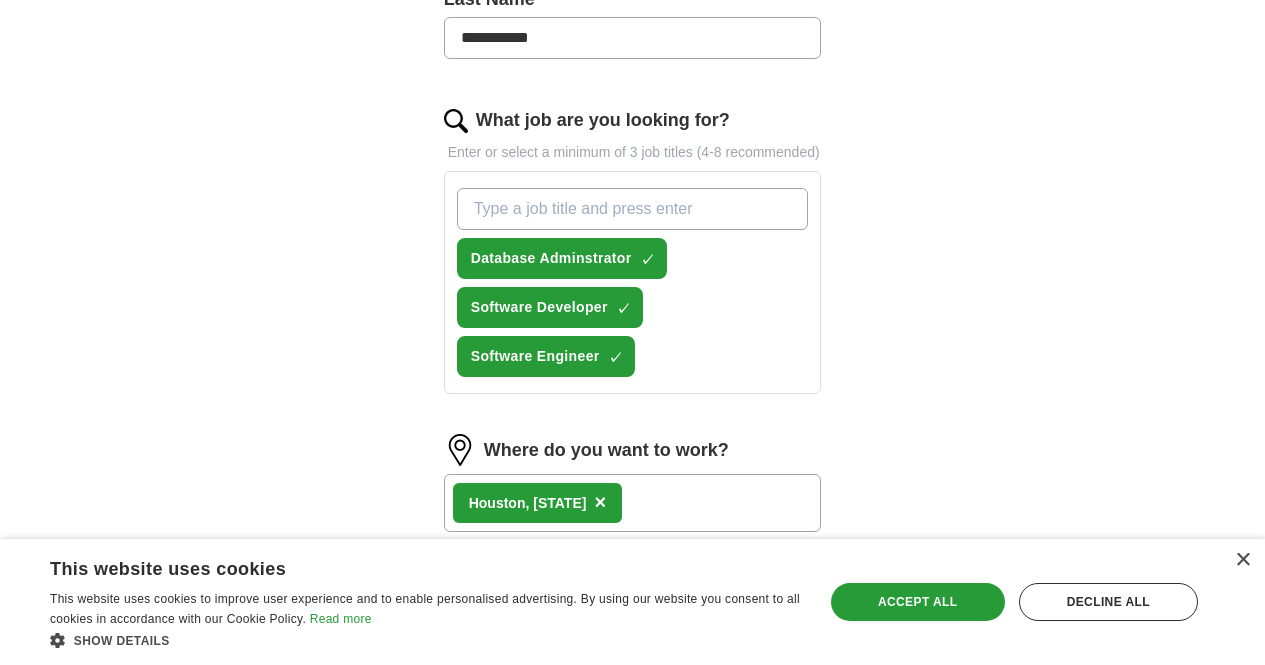 select on "**" 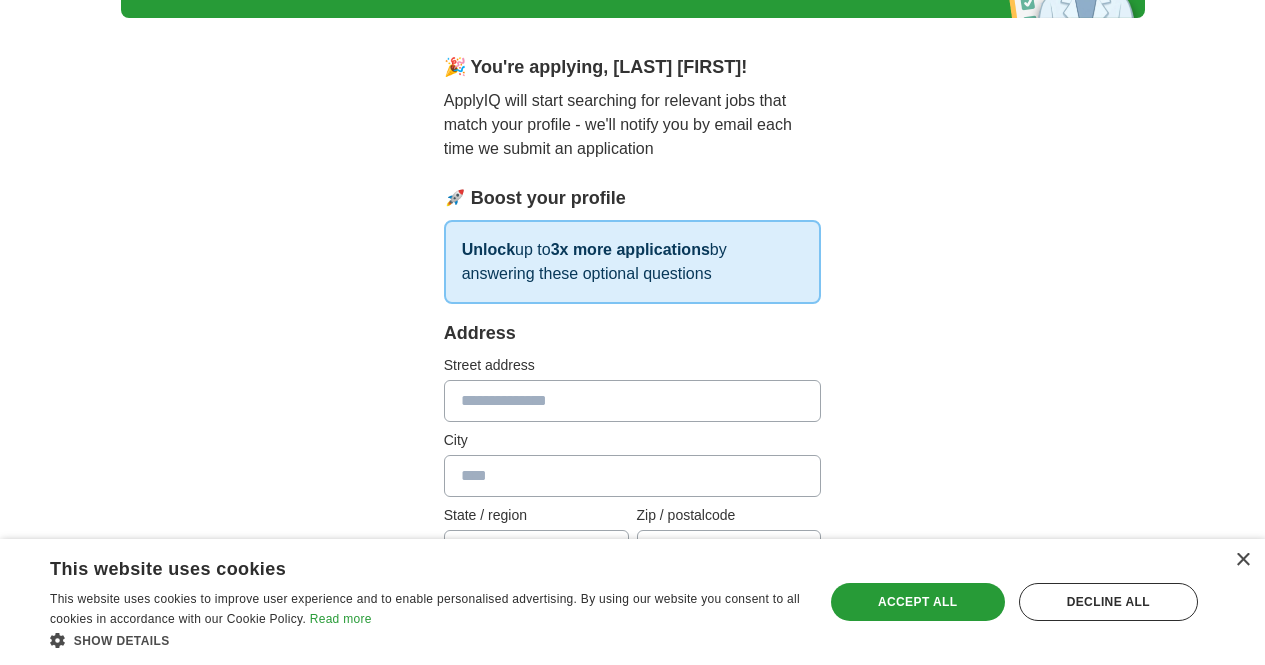 scroll, scrollTop: 140, scrollLeft: 0, axis: vertical 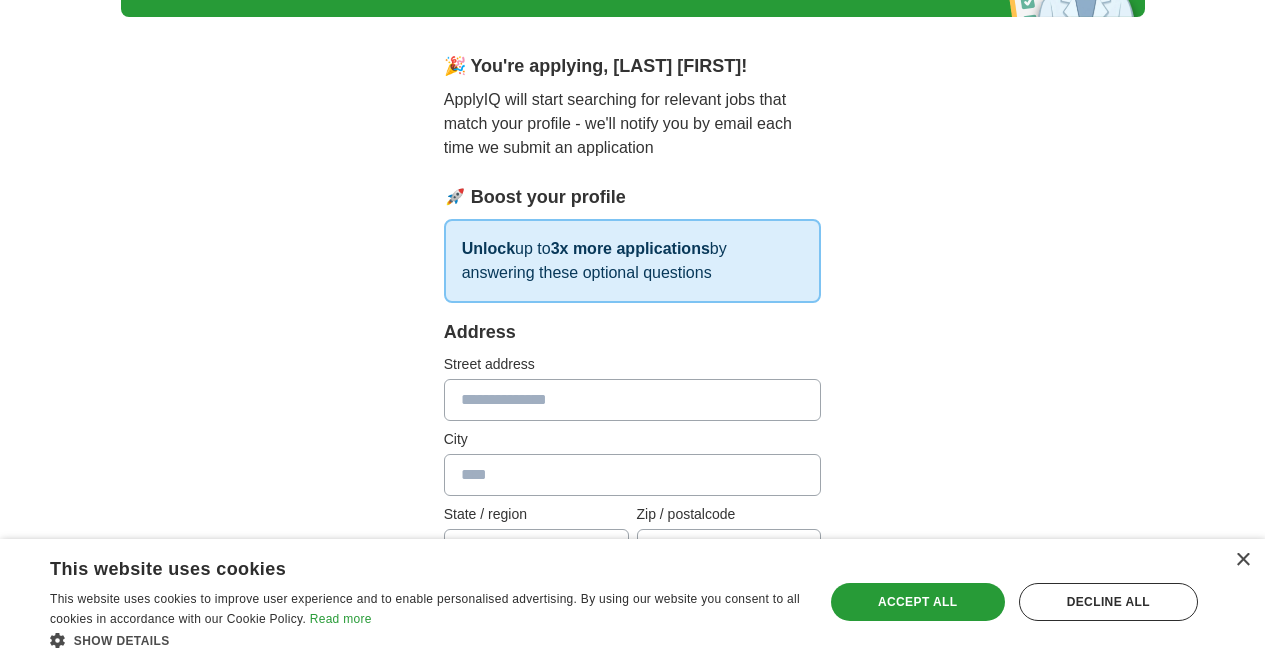 click at bounding box center (633, 400) 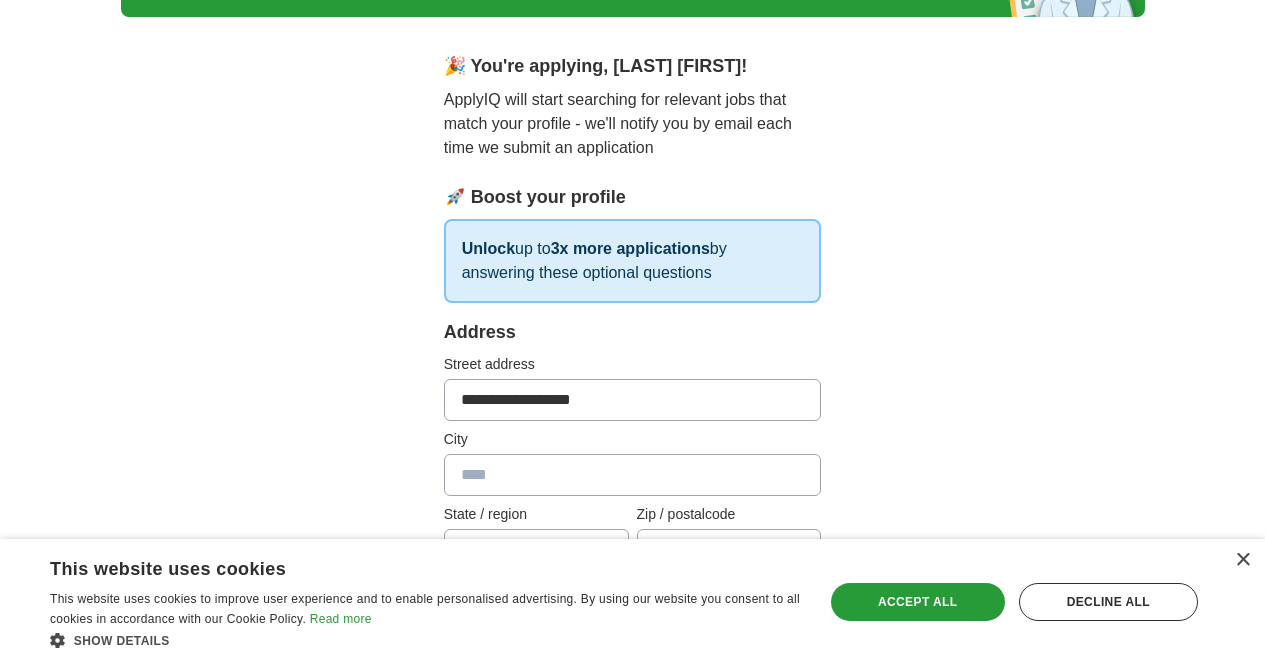 type on "*******" 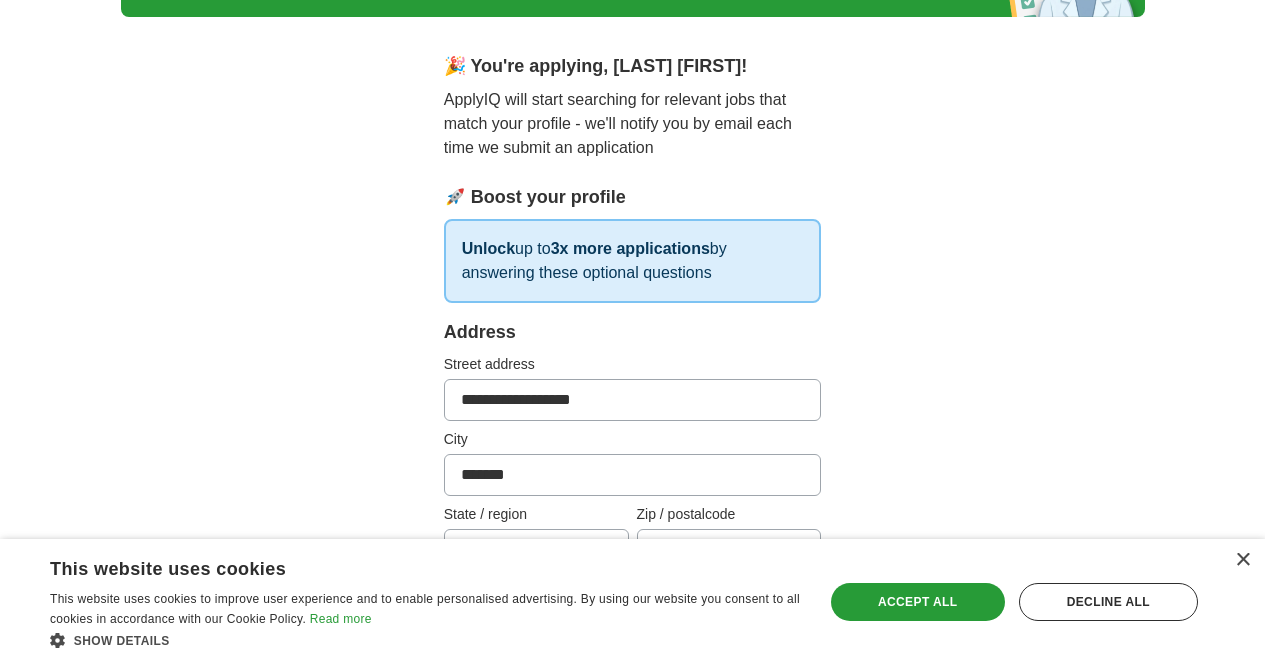 type on "**" 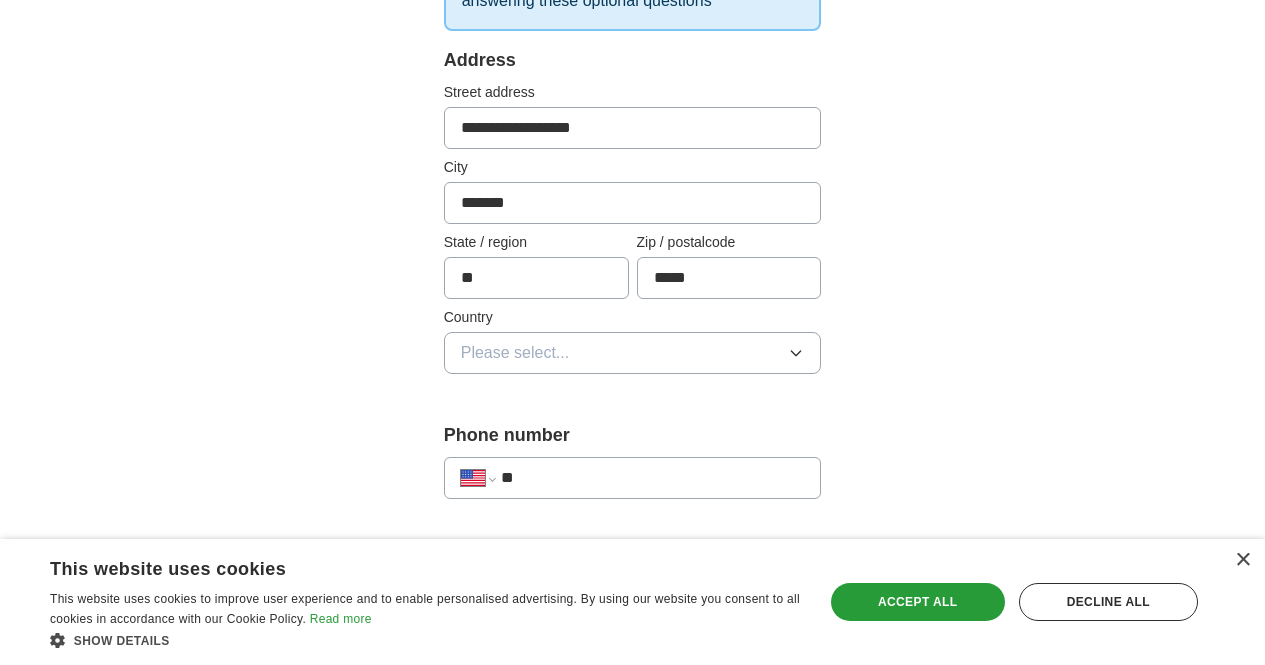 scroll, scrollTop: 413, scrollLeft: 0, axis: vertical 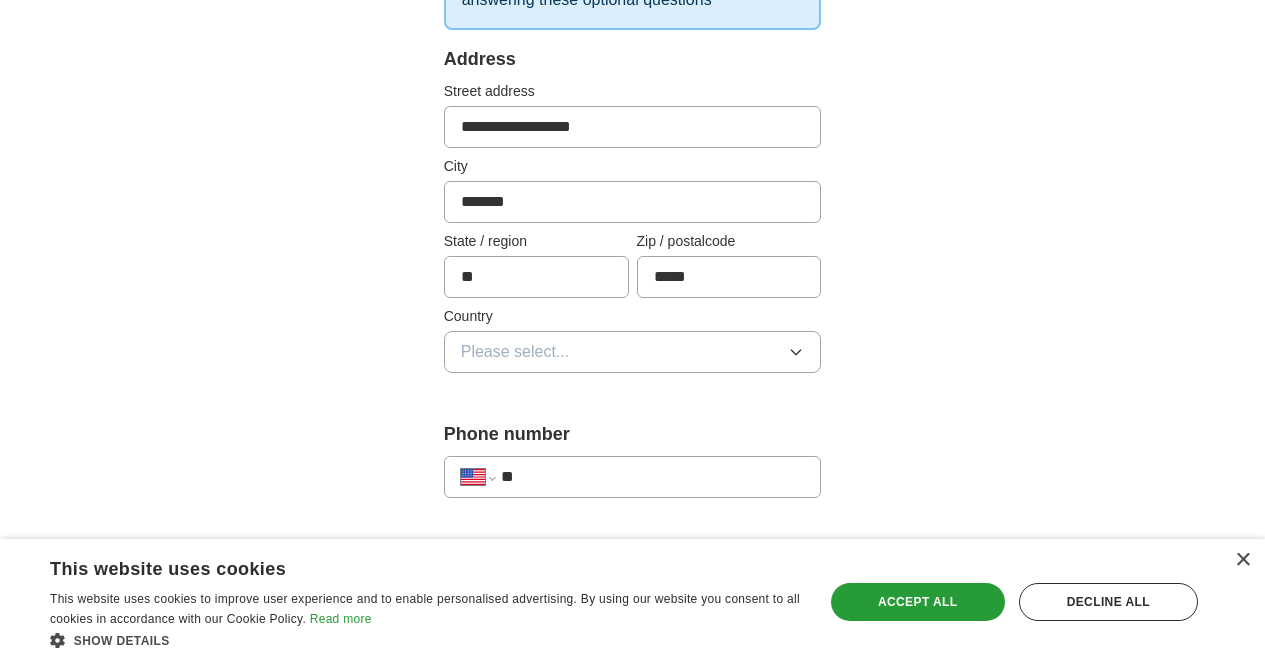 click on "Please select..." at bounding box center [633, 352] 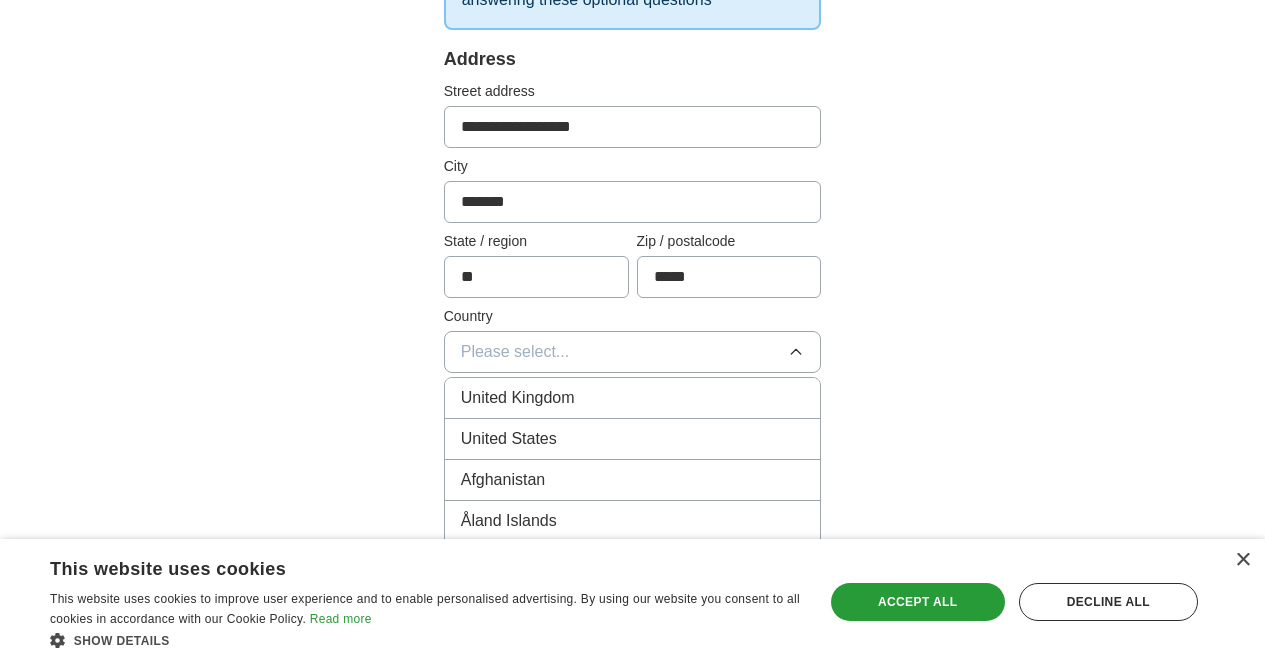 click on "United States" at bounding box center (633, 439) 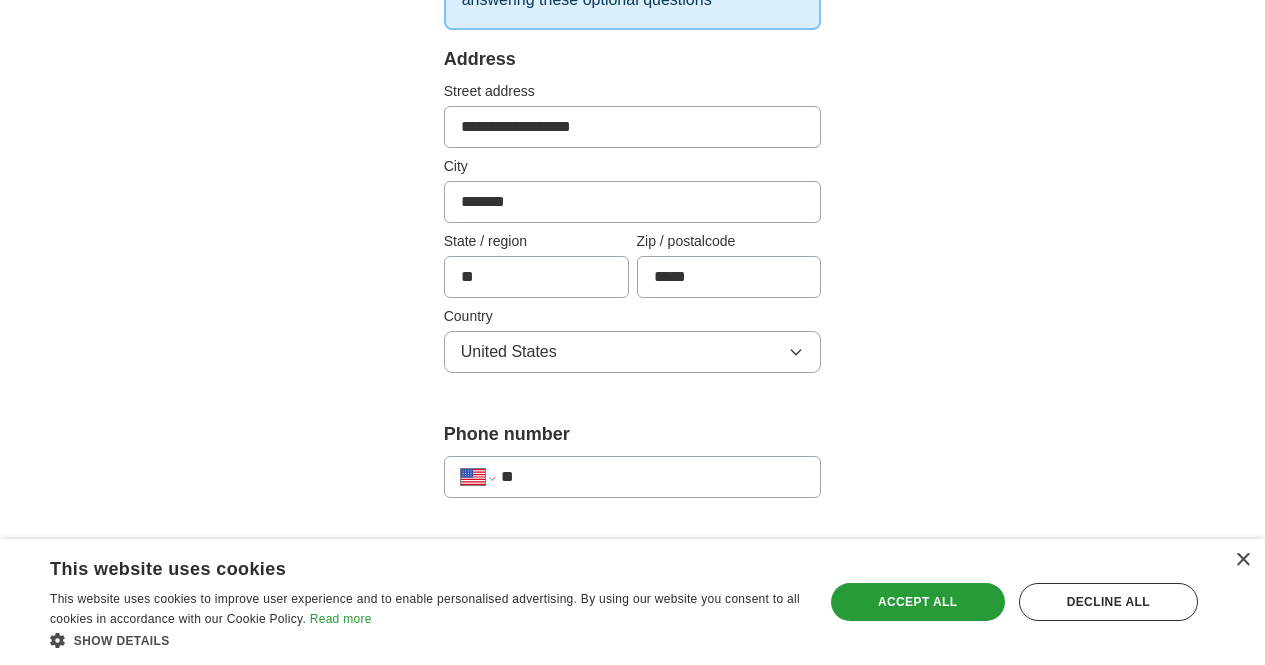 click on "**********" at bounding box center [633, 477] 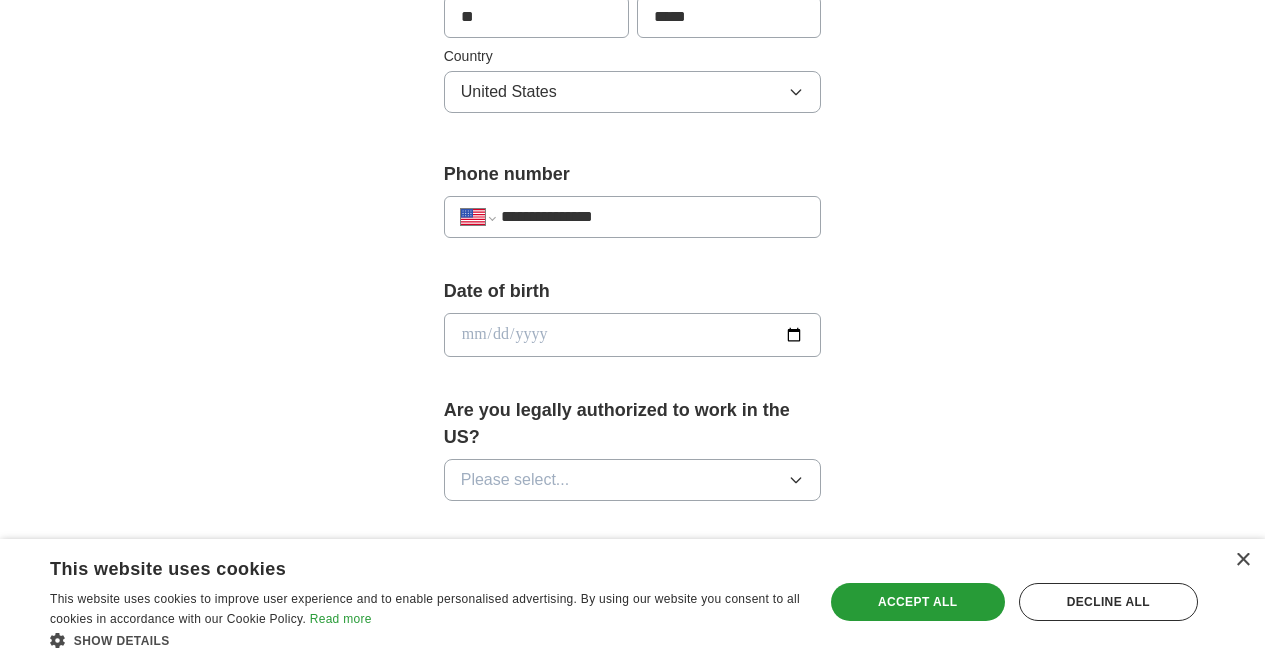 scroll, scrollTop: 676, scrollLeft: 0, axis: vertical 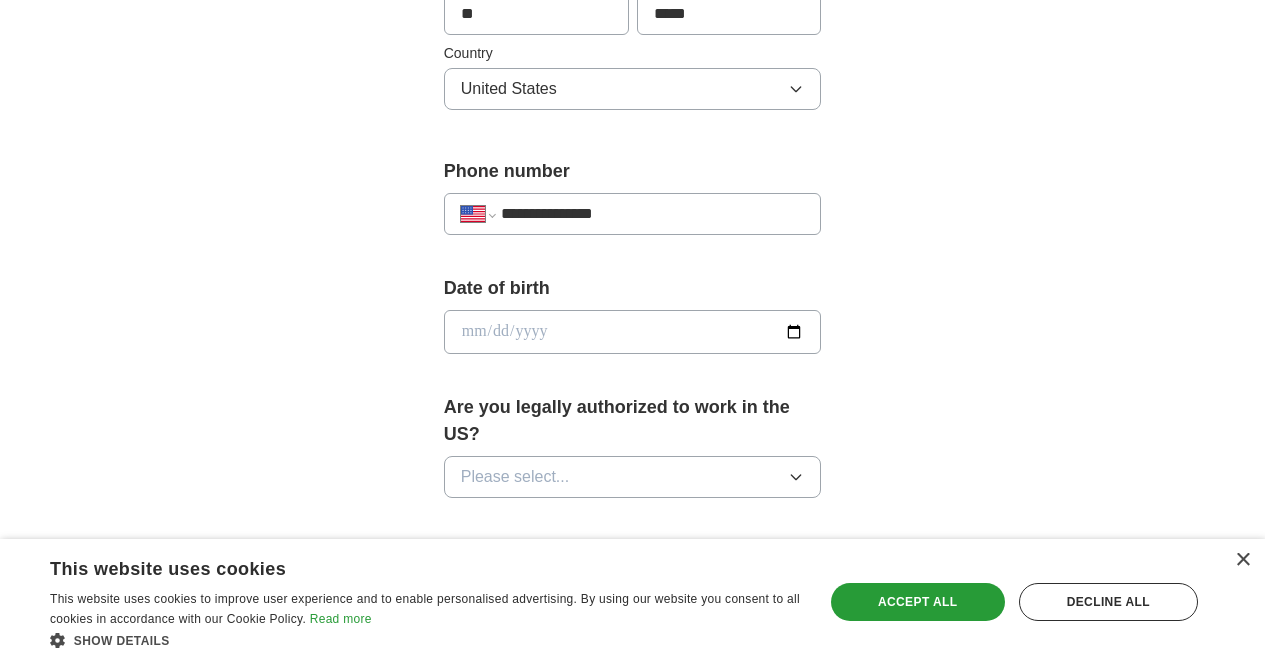type on "**********" 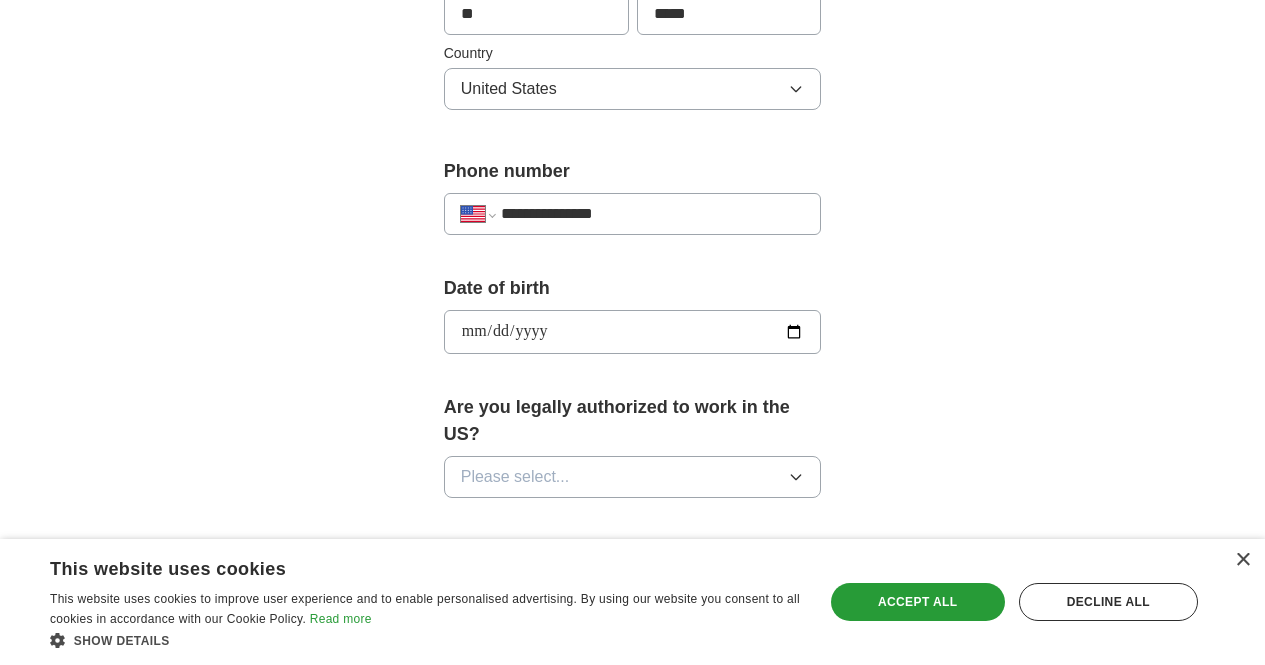 type on "**********" 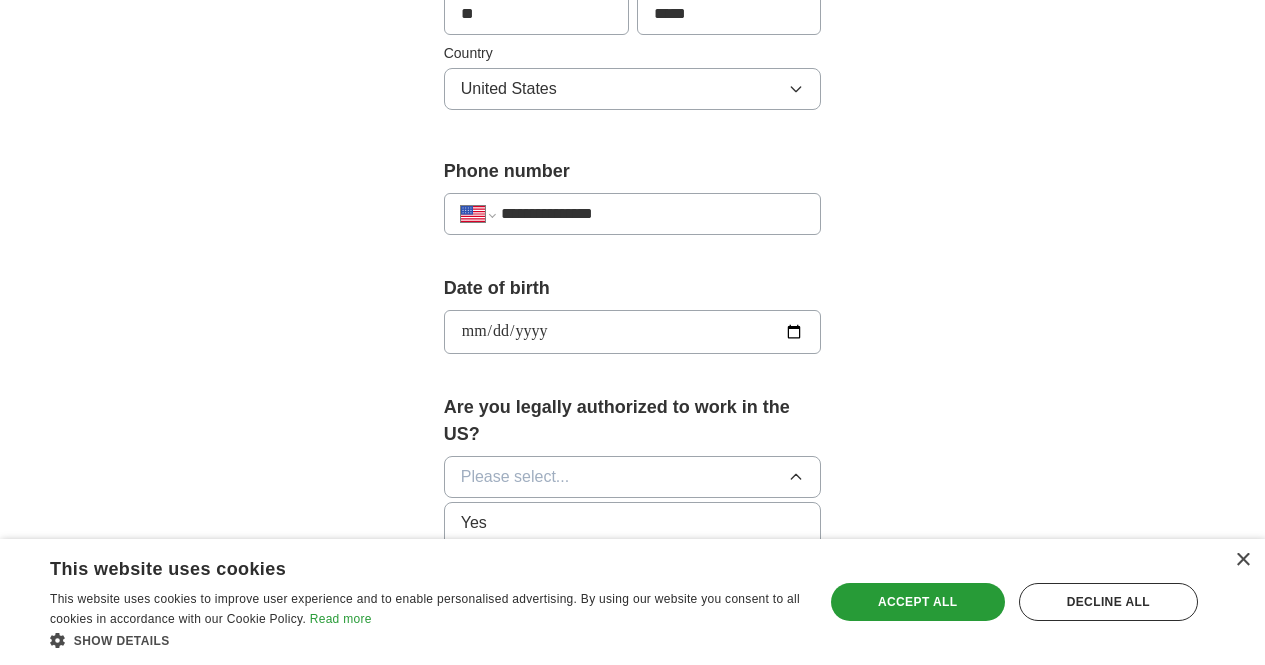 click on "Yes" at bounding box center (633, 523) 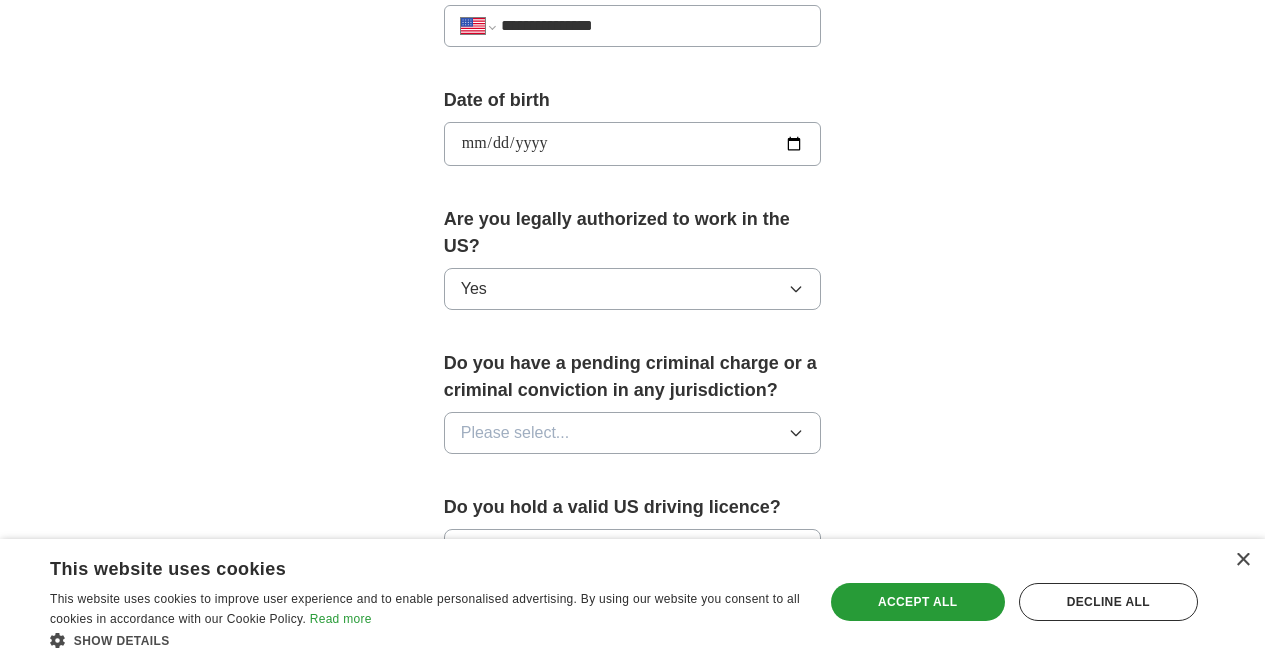 scroll, scrollTop: 865, scrollLeft: 0, axis: vertical 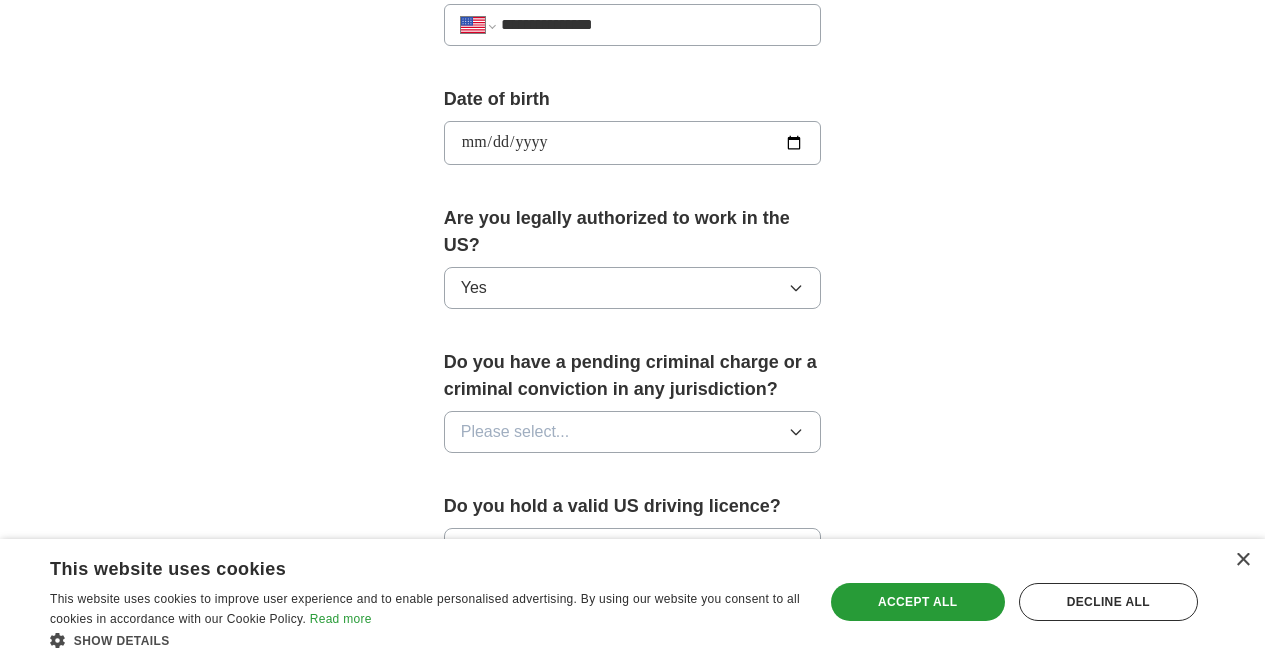 click on "Please select..." at bounding box center [633, 432] 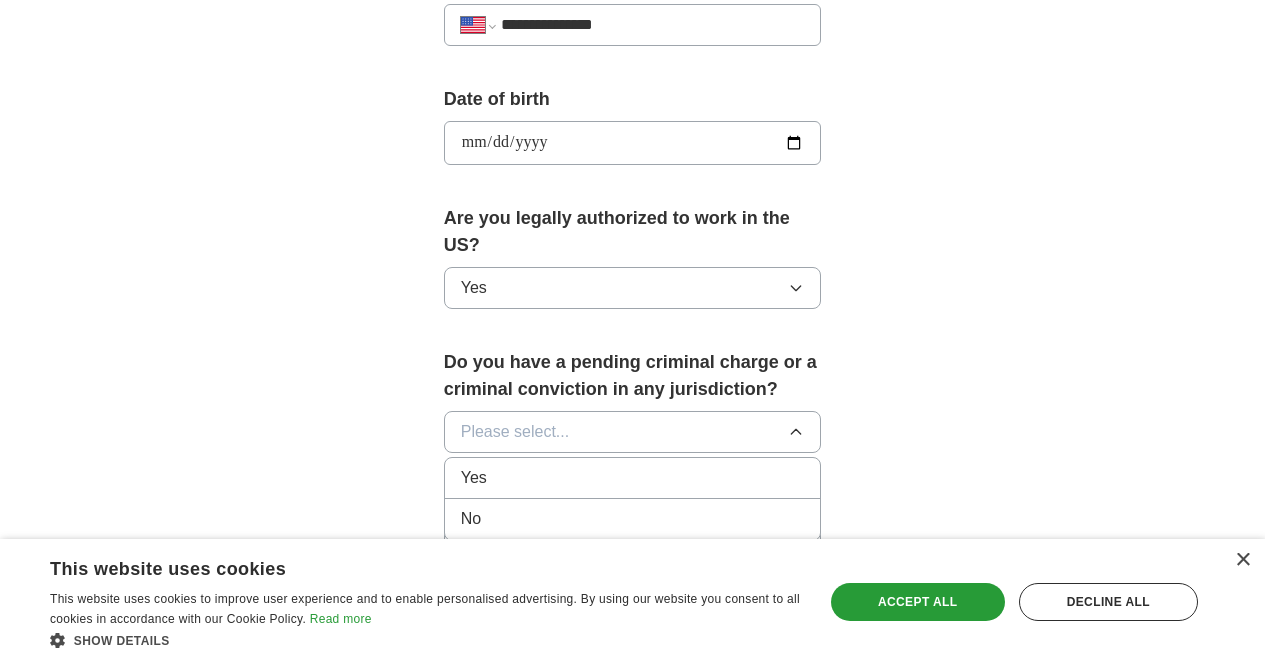 click on "No" at bounding box center [633, 519] 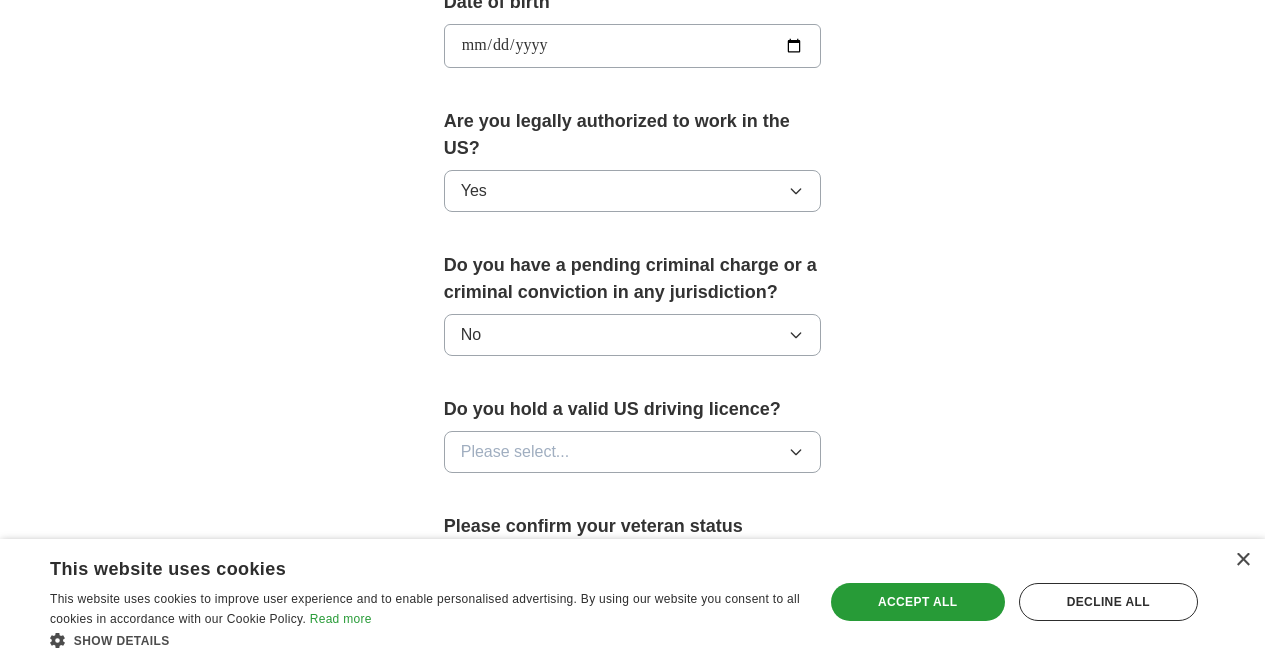 scroll, scrollTop: 963, scrollLeft: 0, axis: vertical 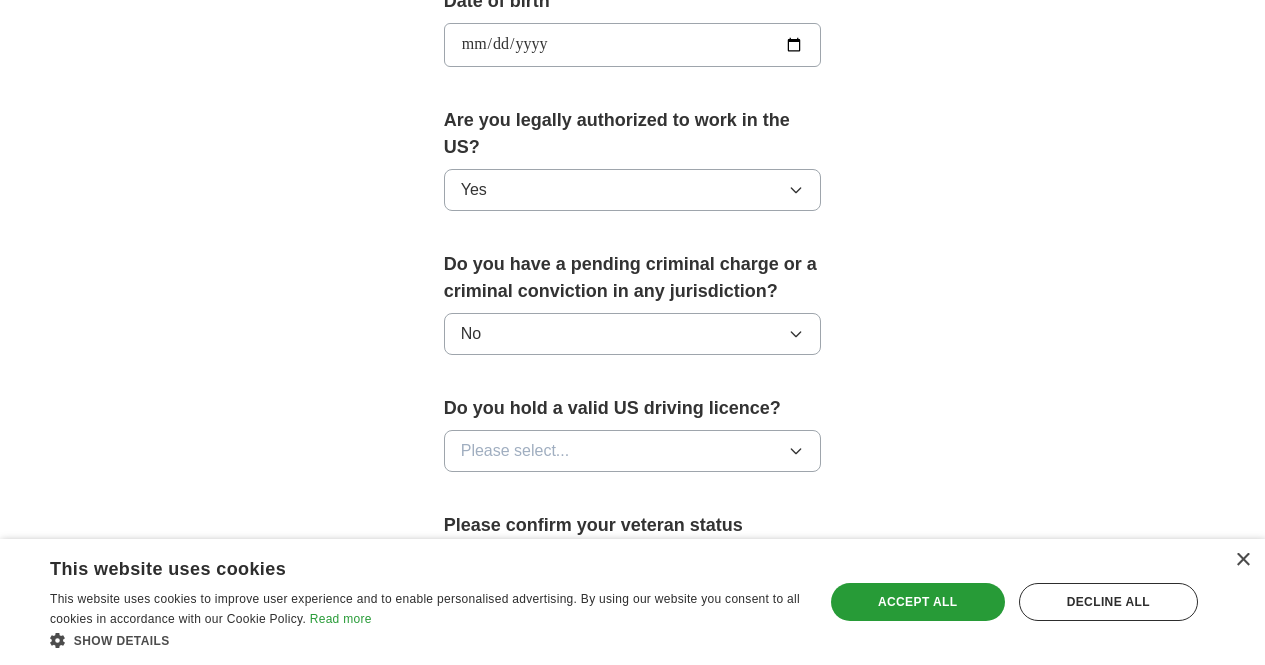 click on "Please select..." at bounding box center (515, 451) 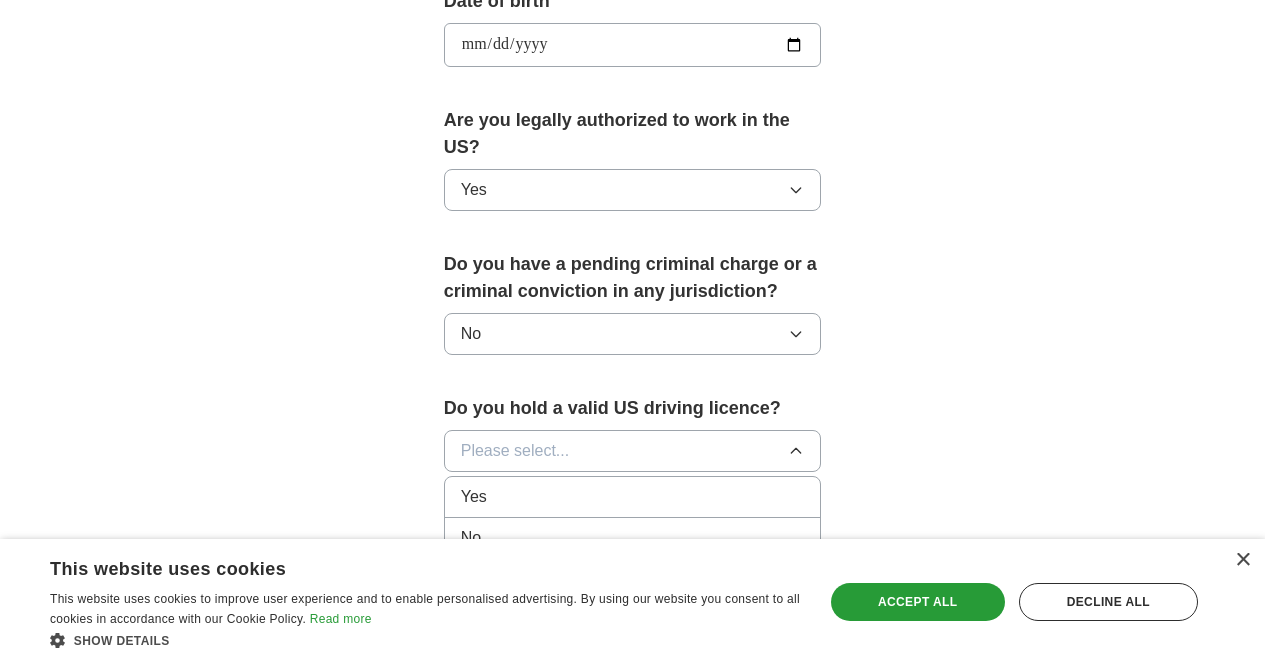 click on "Yes" at bounding box center [633, 497] 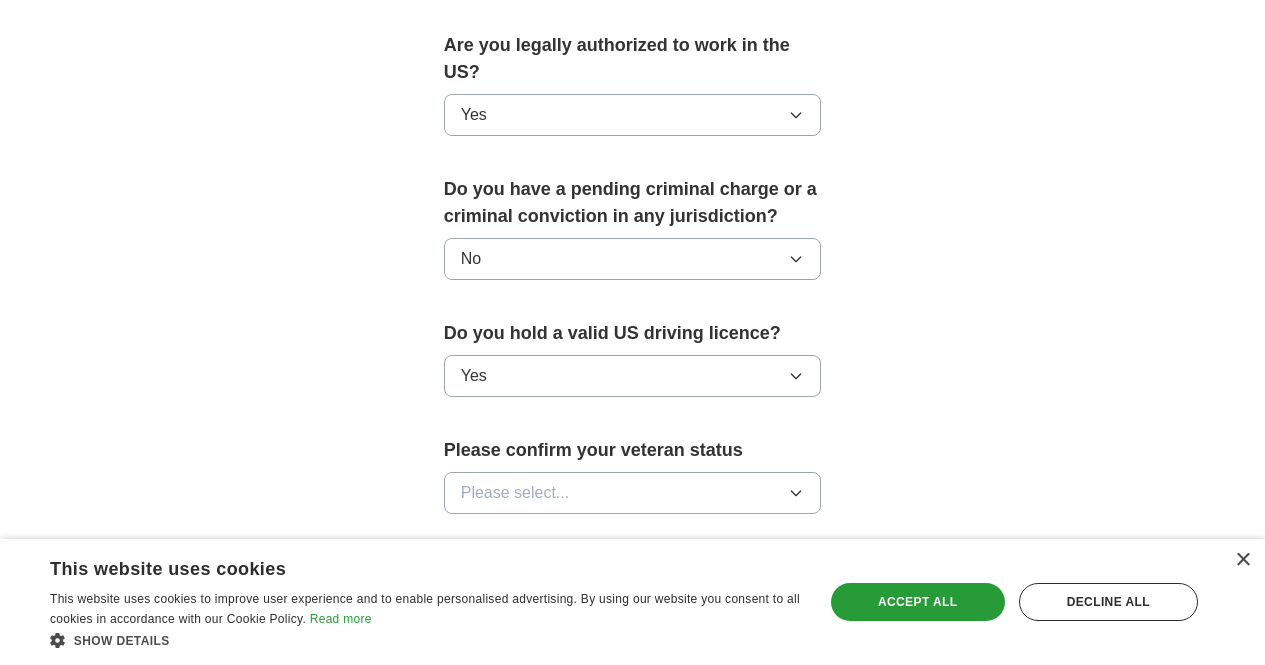 scroll, scrollTop: 1040, scrollLeft: 0, axis: vertical 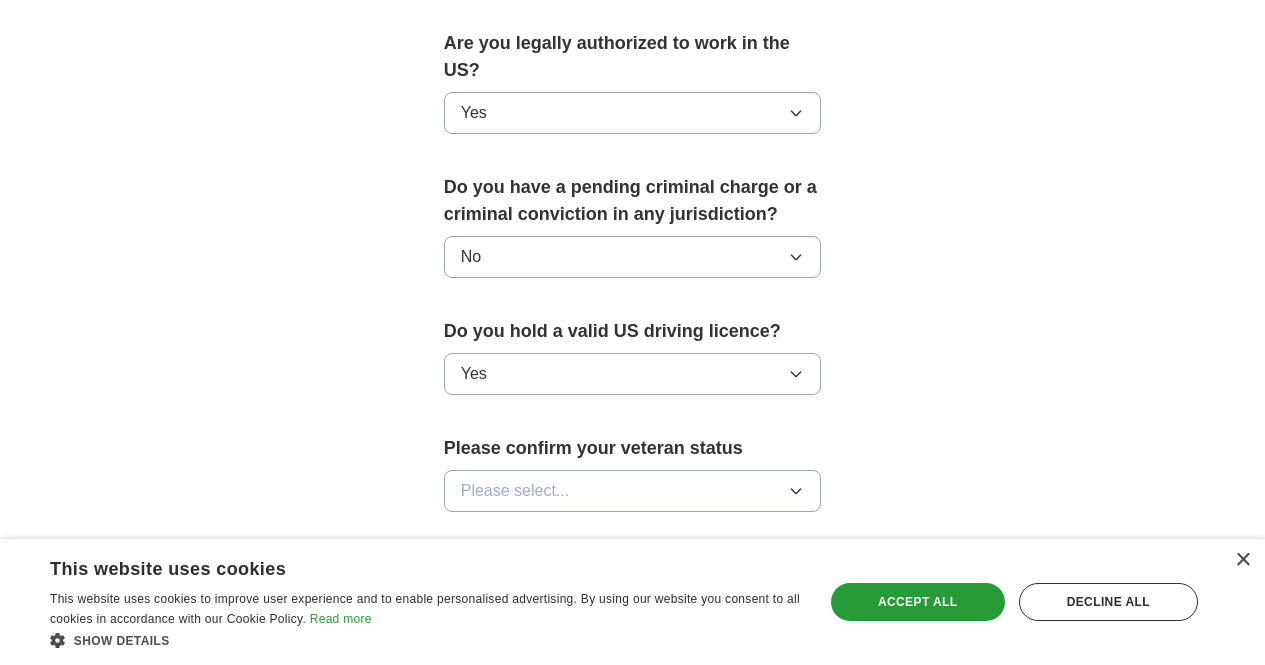 drag, startPoint x: 526, startPoint y: 445, endPoint x: 490, endPoint y: 415, distance: 46.8615 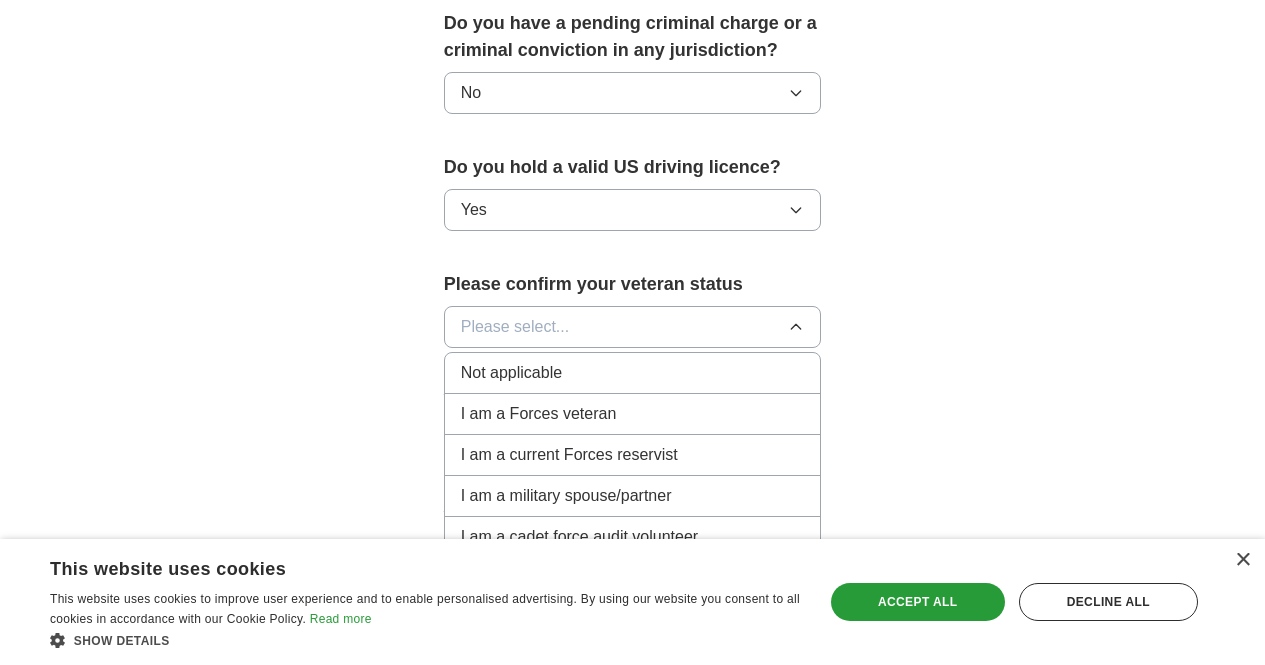 scroll, scrollTop: 1212, scrollLeft: 0, axis: vertical 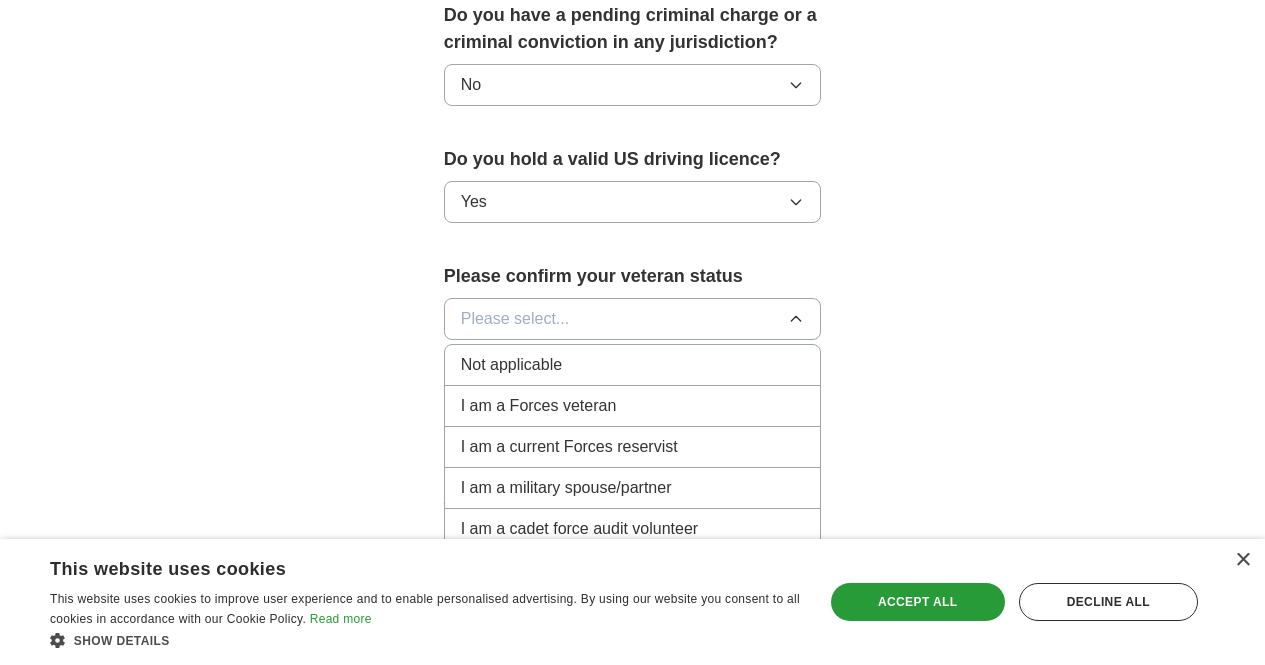 click on "Not applicable" at bounding box center (511, 365) 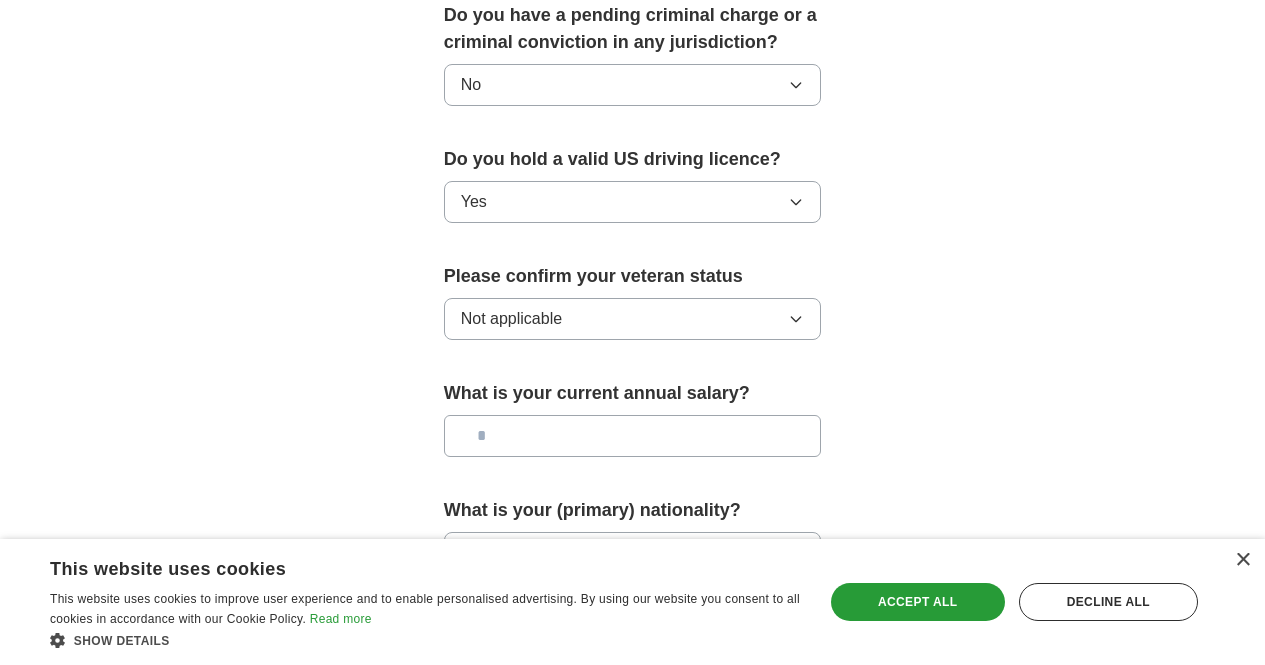 click at bounding box center (633, 436) 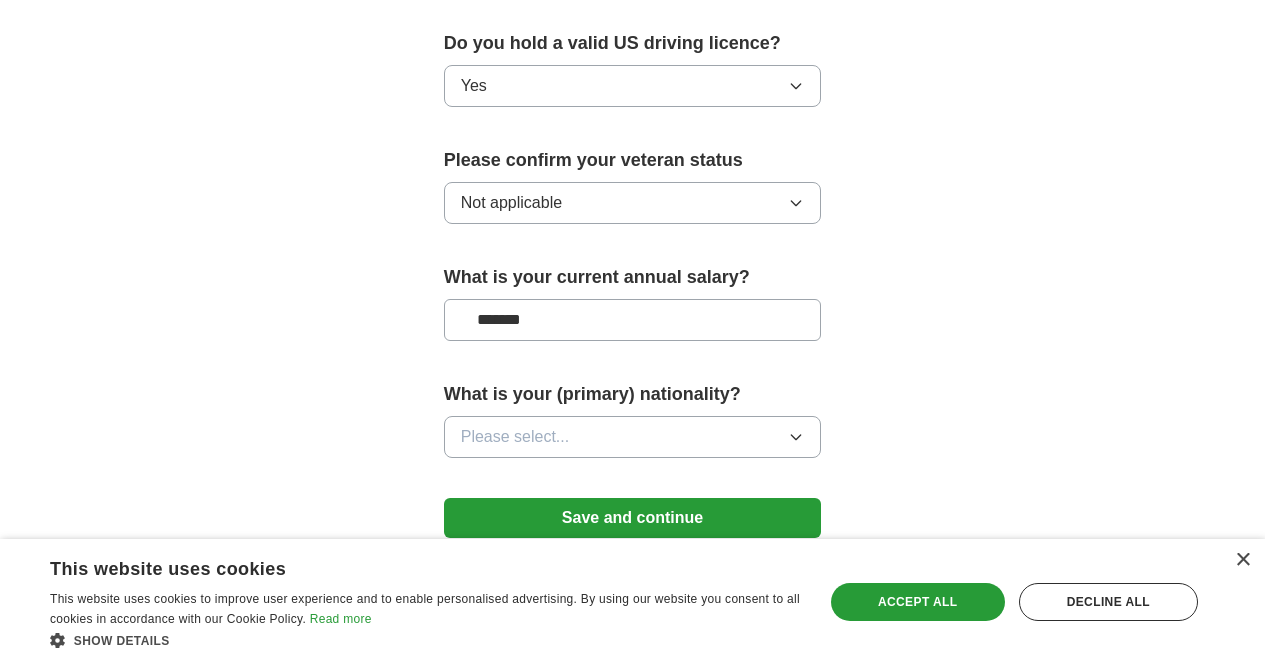 scroll, scrollTop: 1329, scrollLeft: 0, axis: vertical 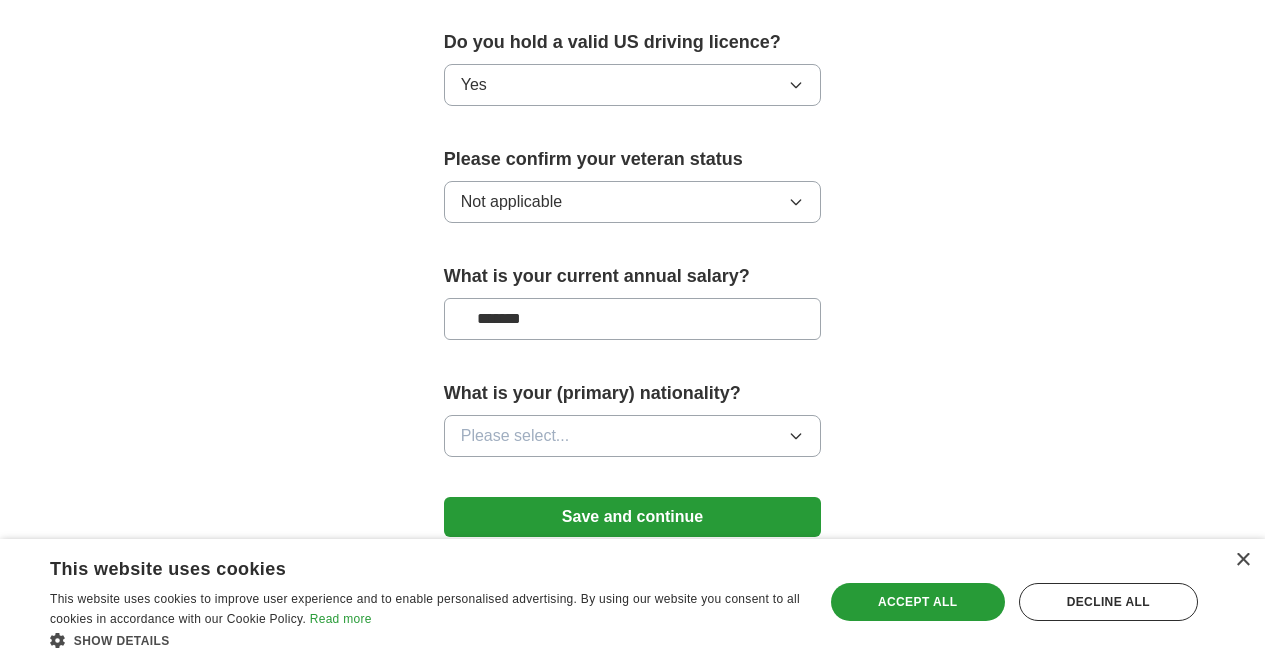 type on "*******" 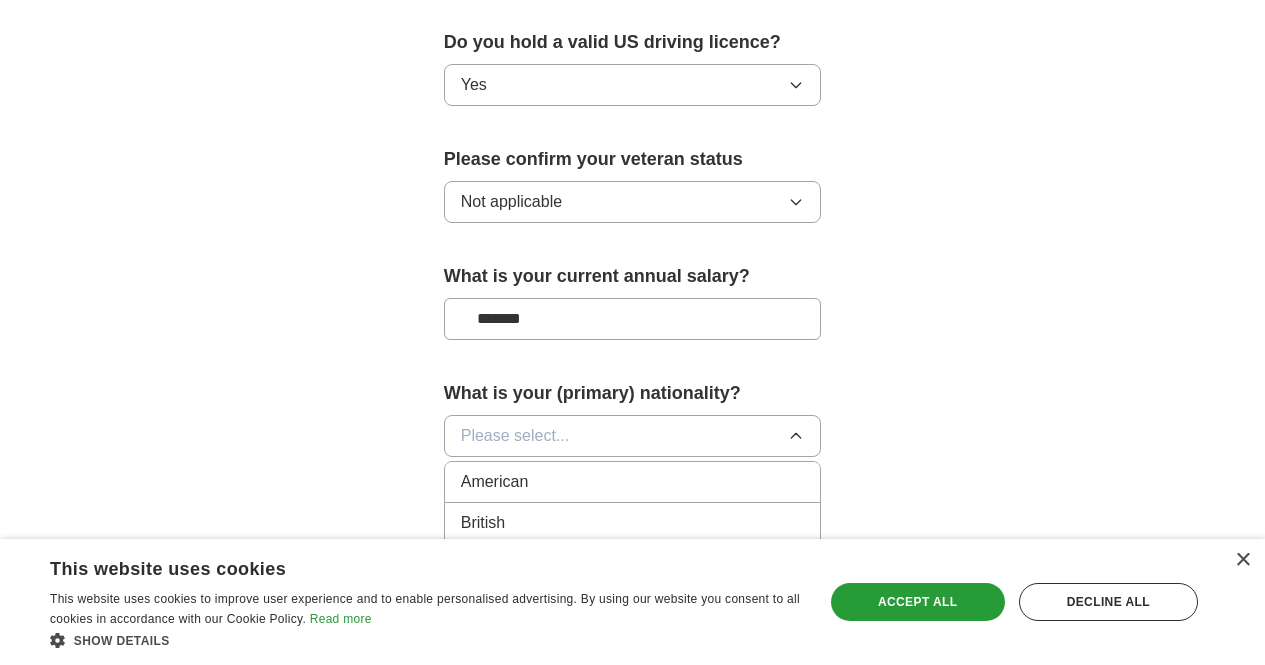 type 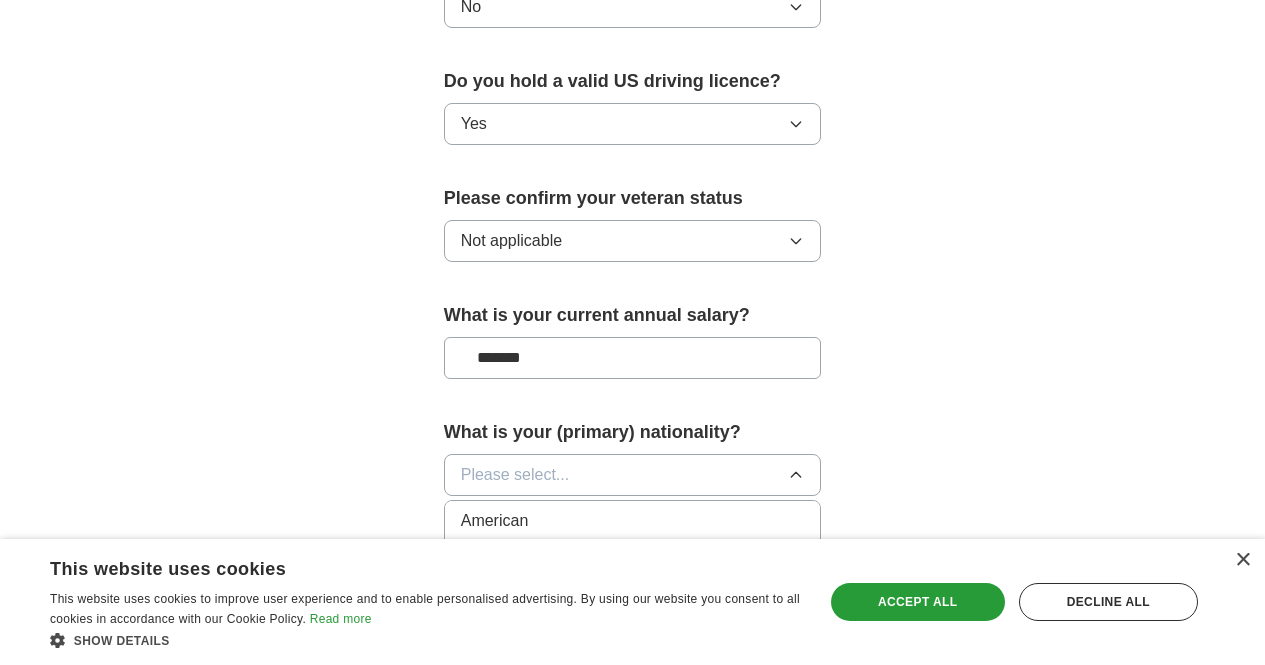 scroll, scrollTop: 1474, scrollLeft: 0, axis: vertical 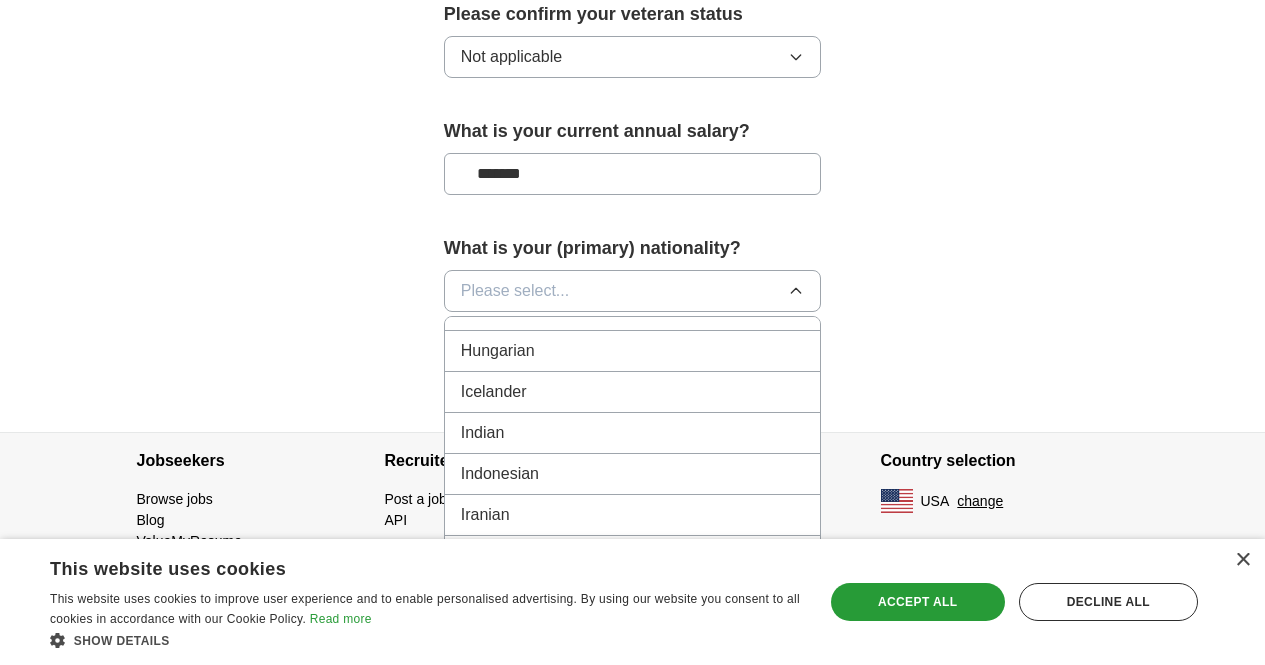 click on "Indian" at bounding box center (633, 433) 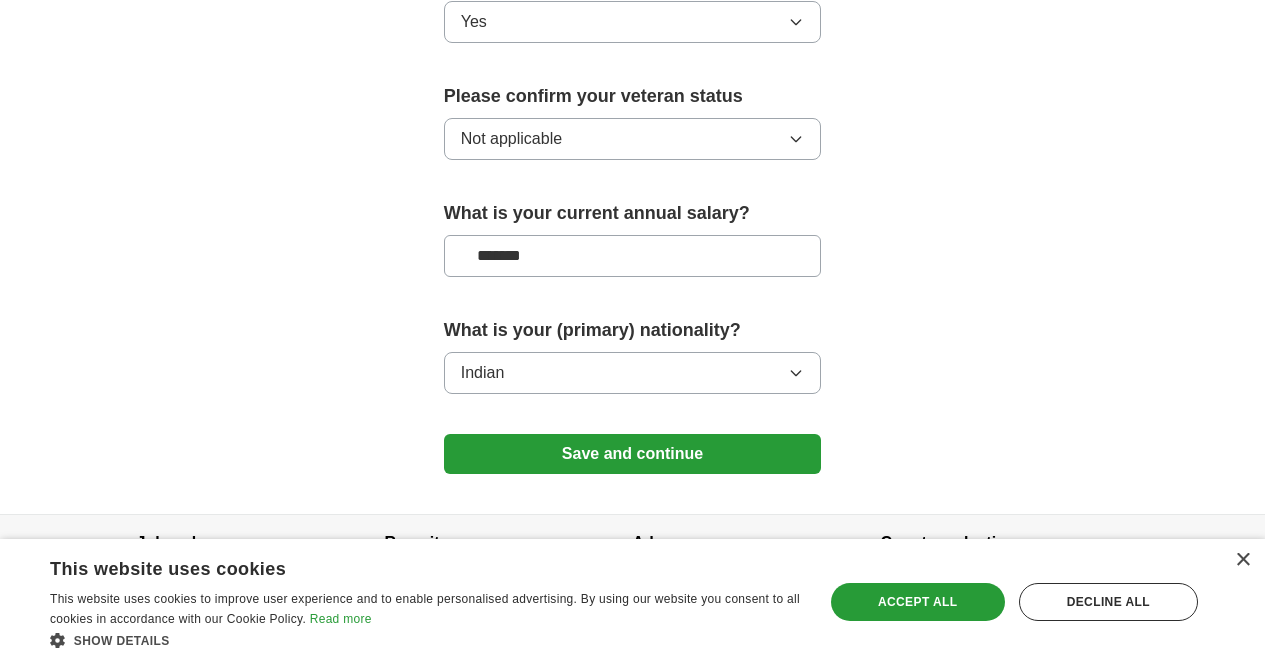 click on "Save and continue" at bounding box center [633, 454] 